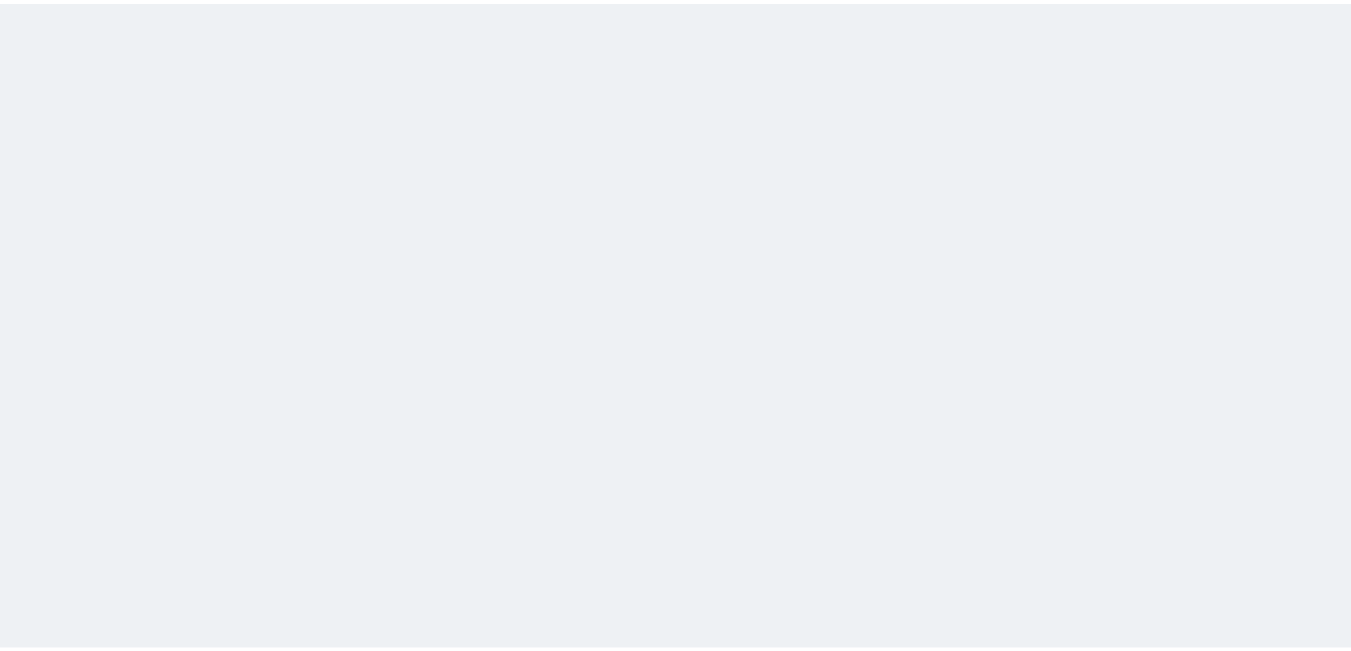 scroll, scrollTop: 0, scrollLeft: 0, axis: both 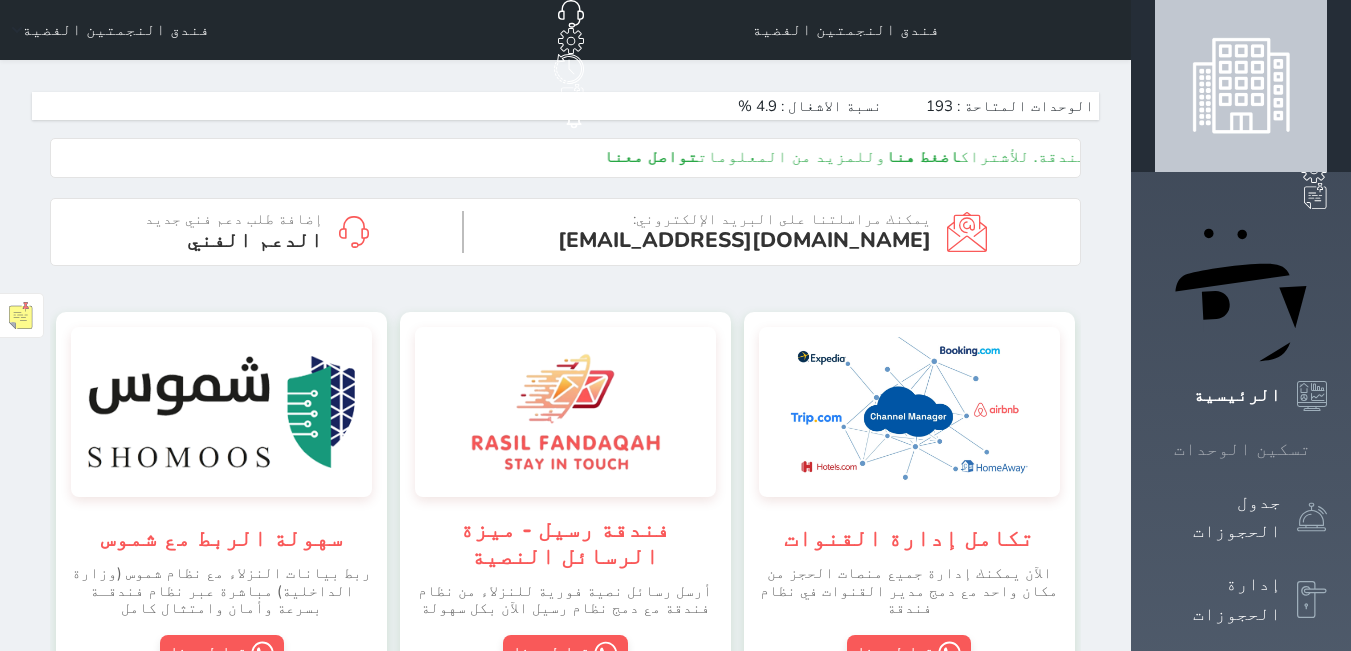 click at bounding box center (1327, 449) 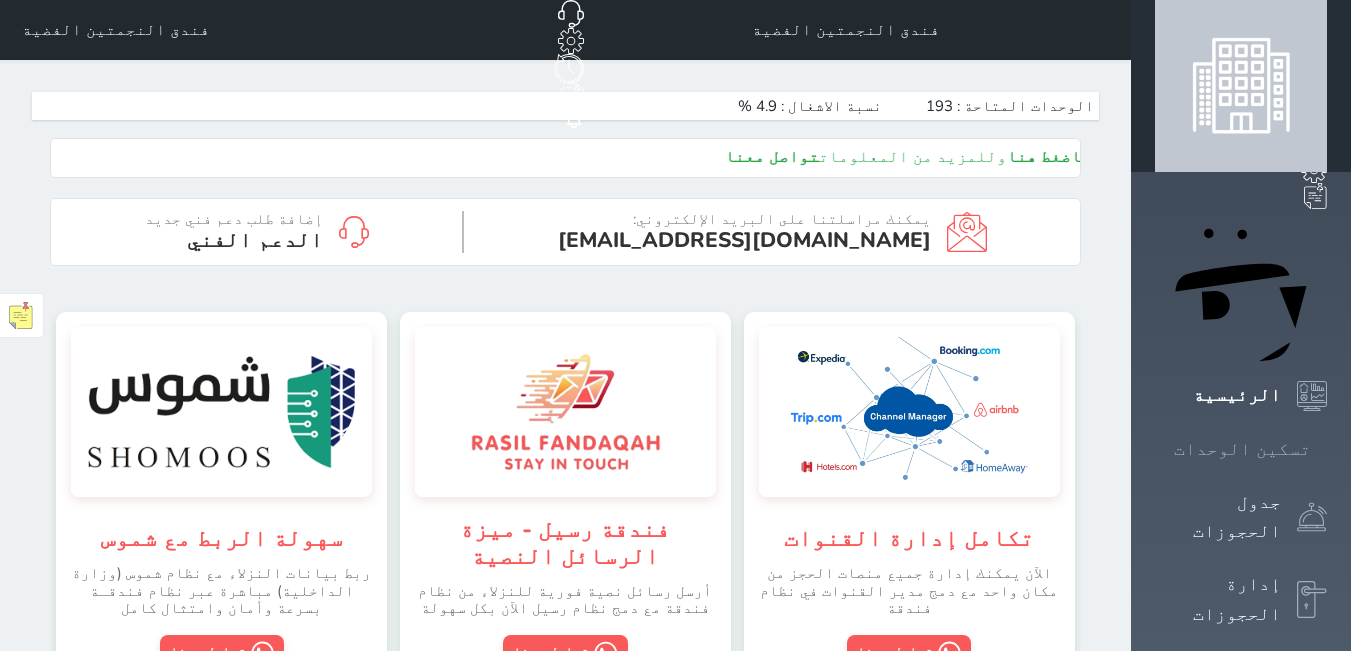 click at bounding box center (1327, 449) 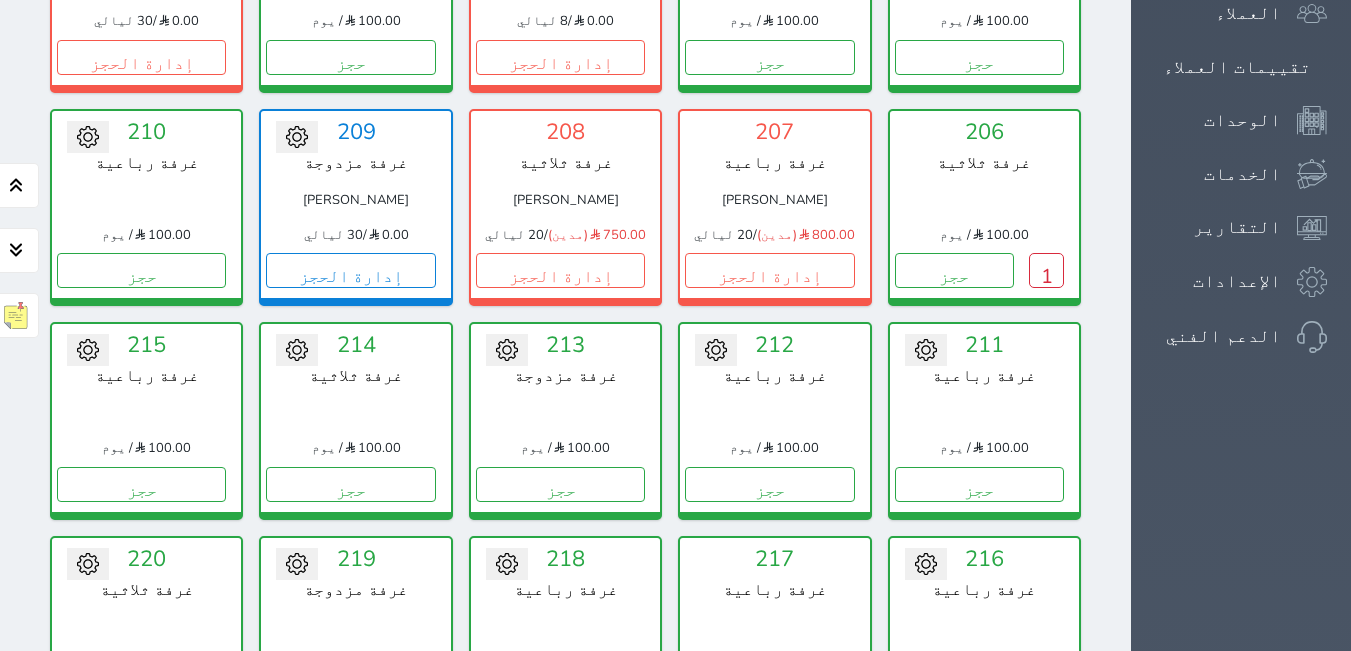 scroll, scrollTop: 1178, scrollLeft: 0, axis: vertical 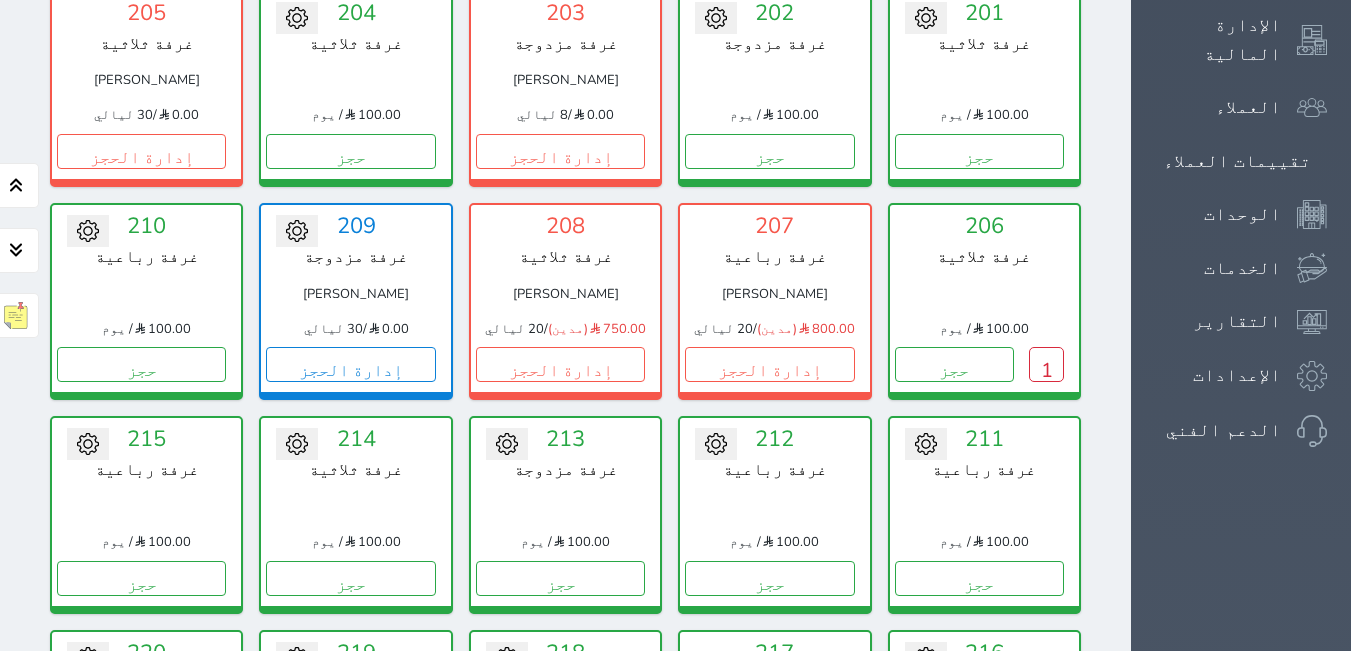 click on "حجز" at bounding box center [769, 1005] 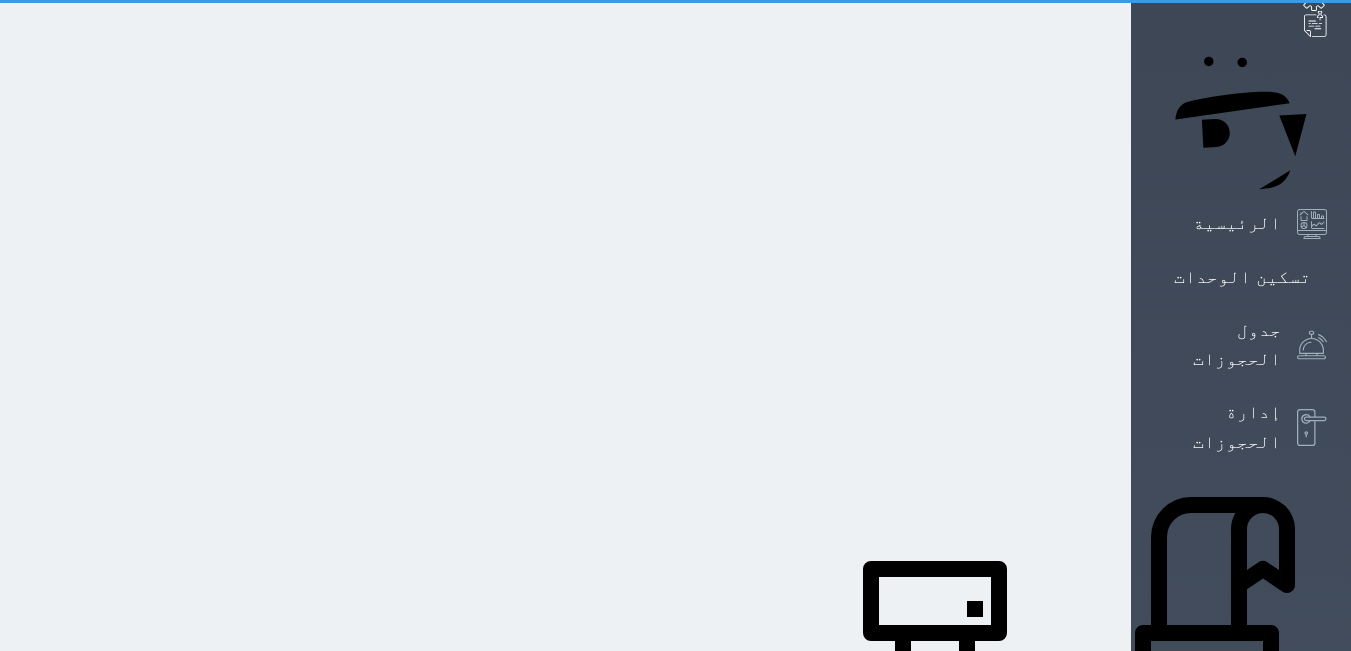 scroll, scrollTop: 43, scrollLeft: 0, axis: vertical 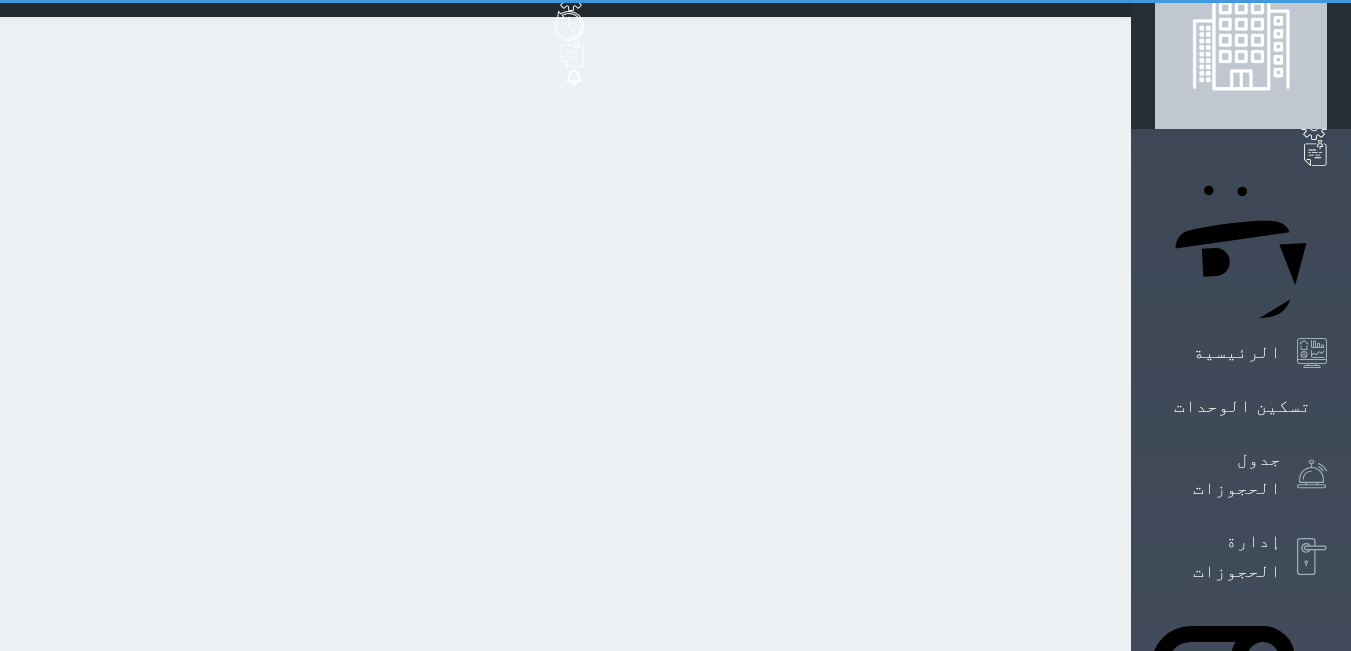 select on "1" 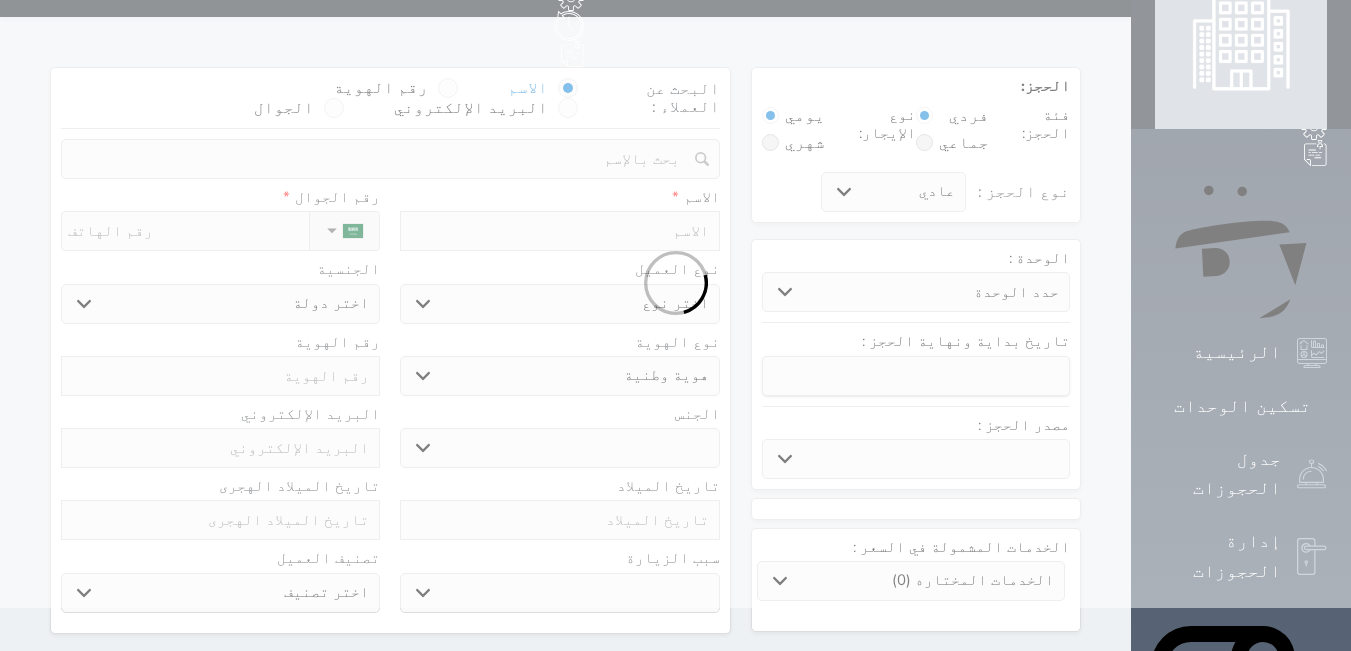 scroll, scrollTop: 0, scrollLeft: 0, axis: both 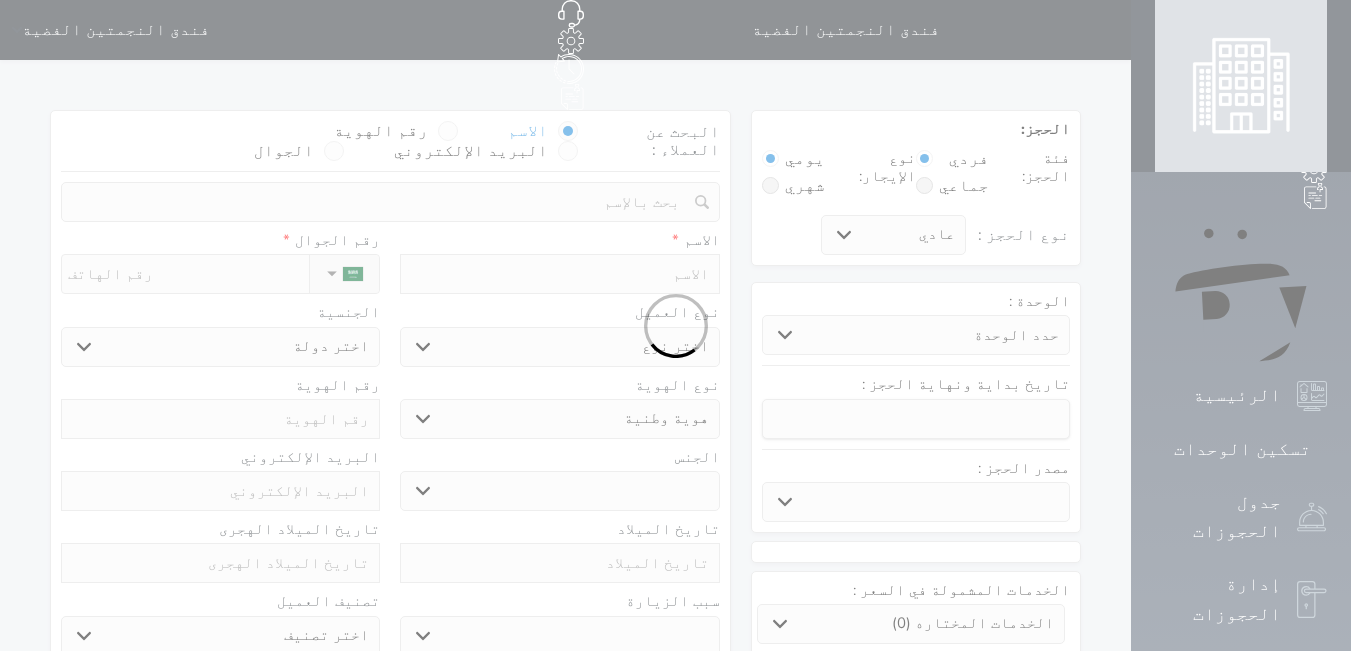 select 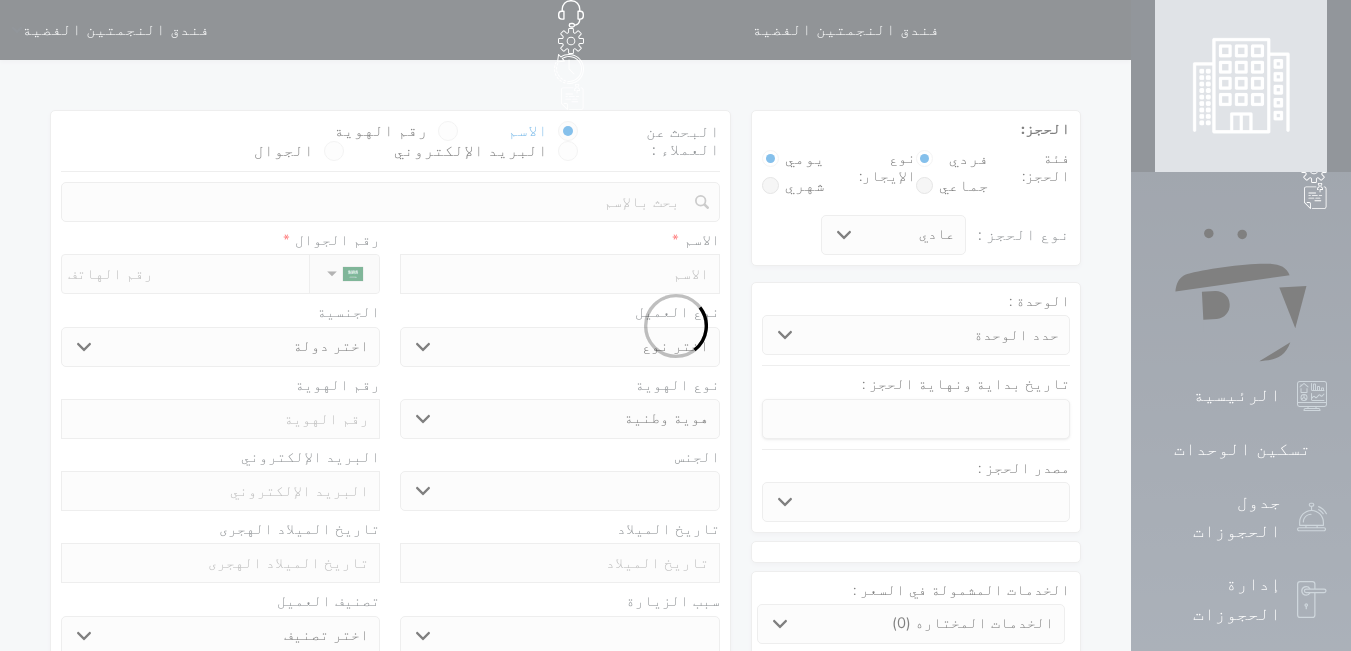 select 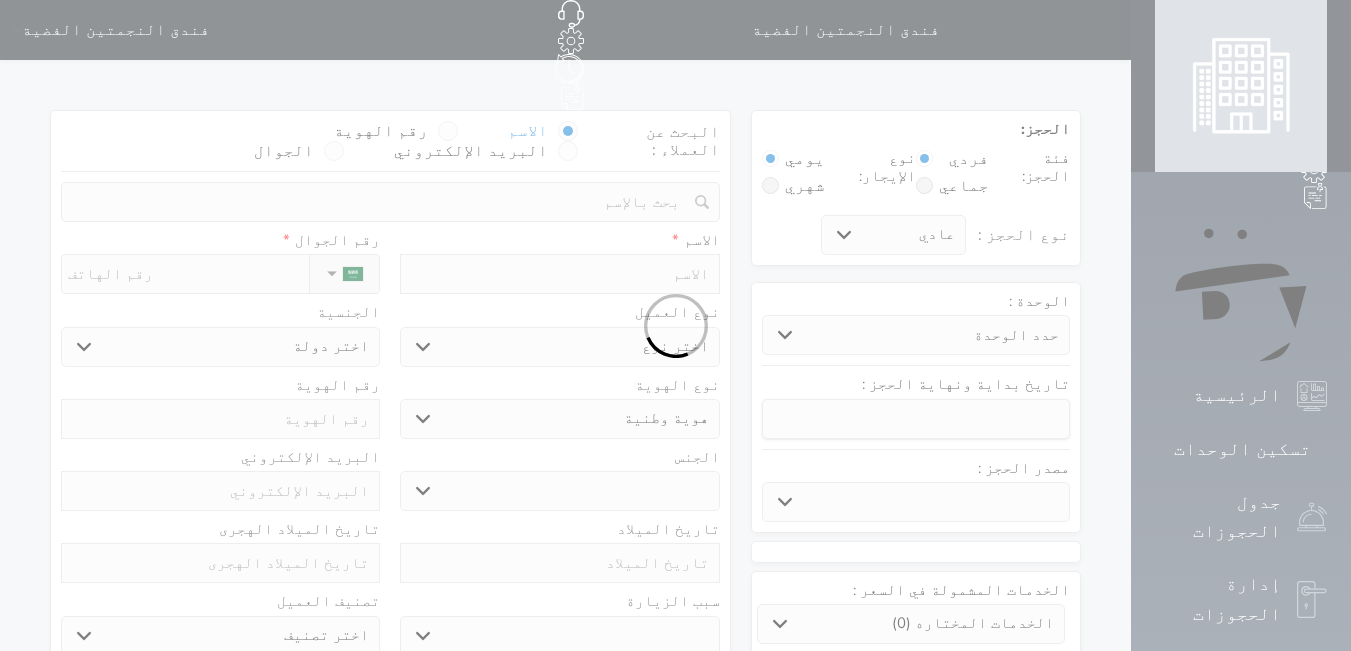 select 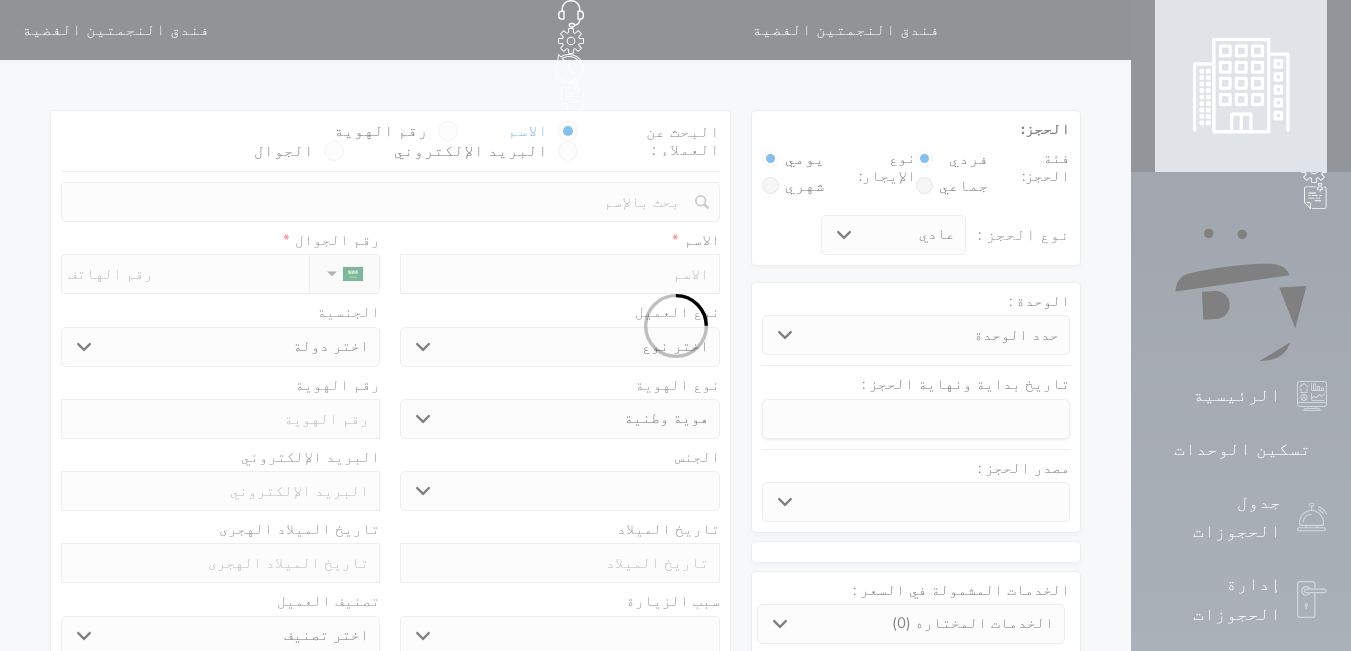 select 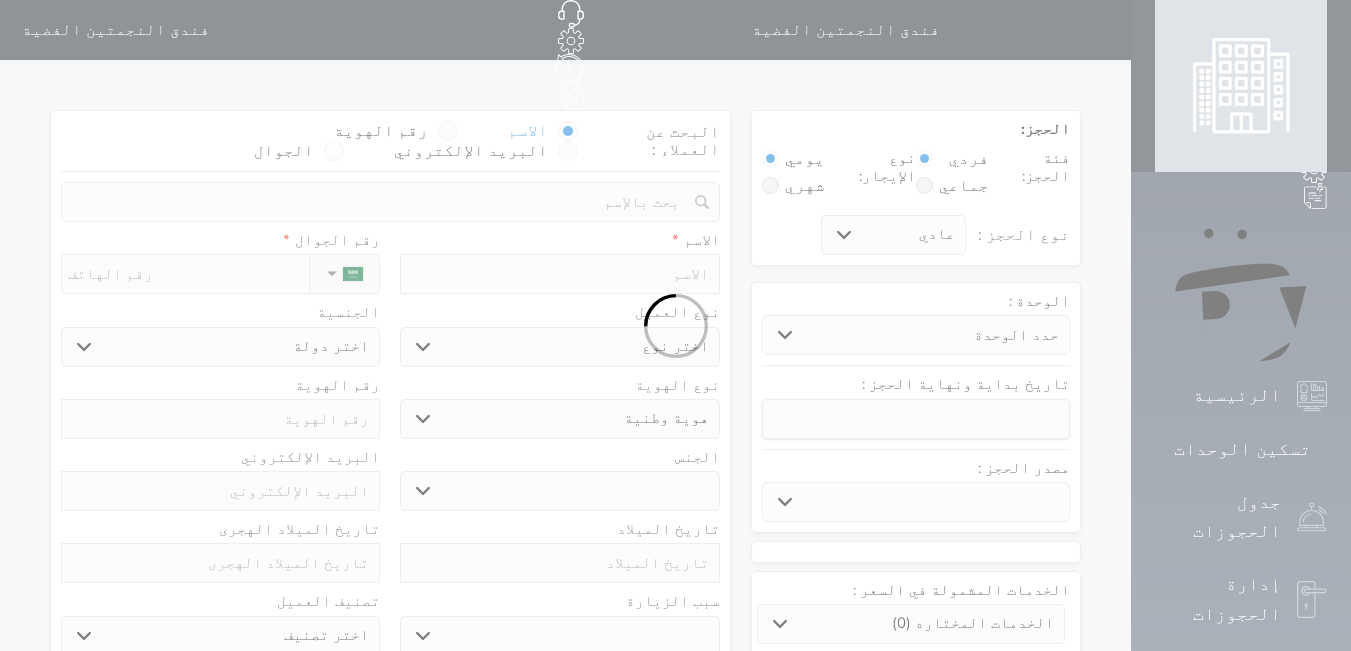 select 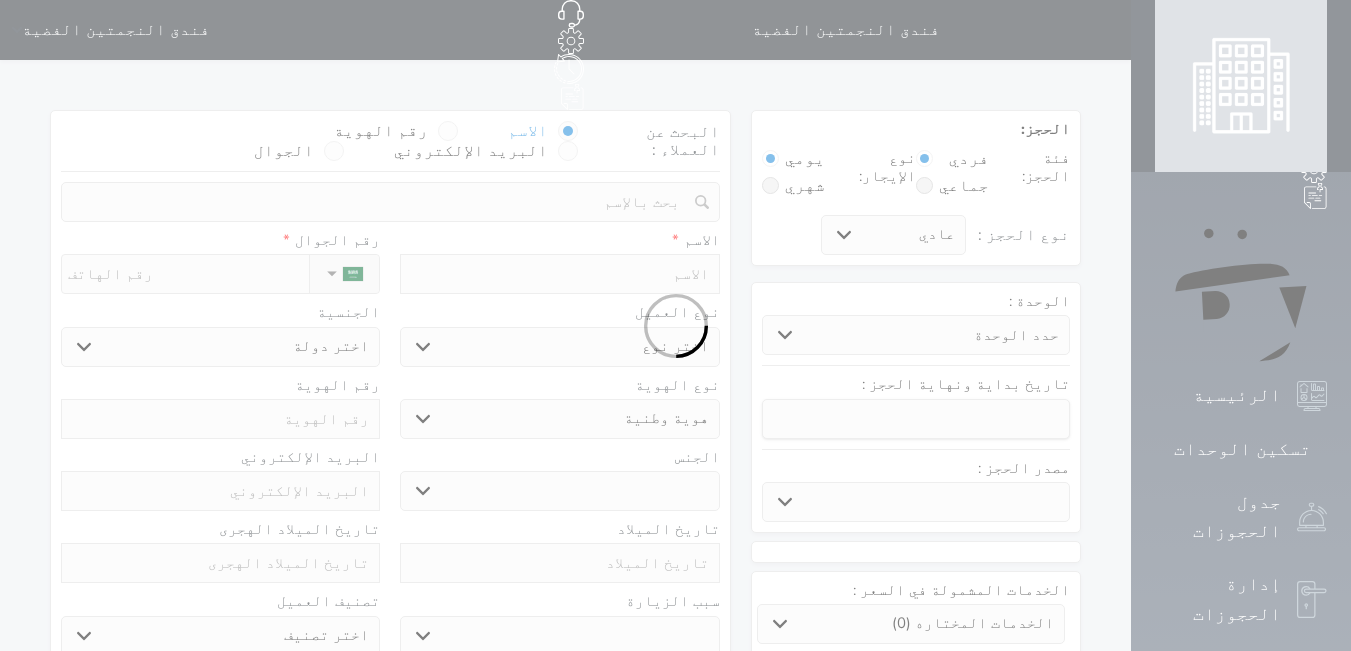 select 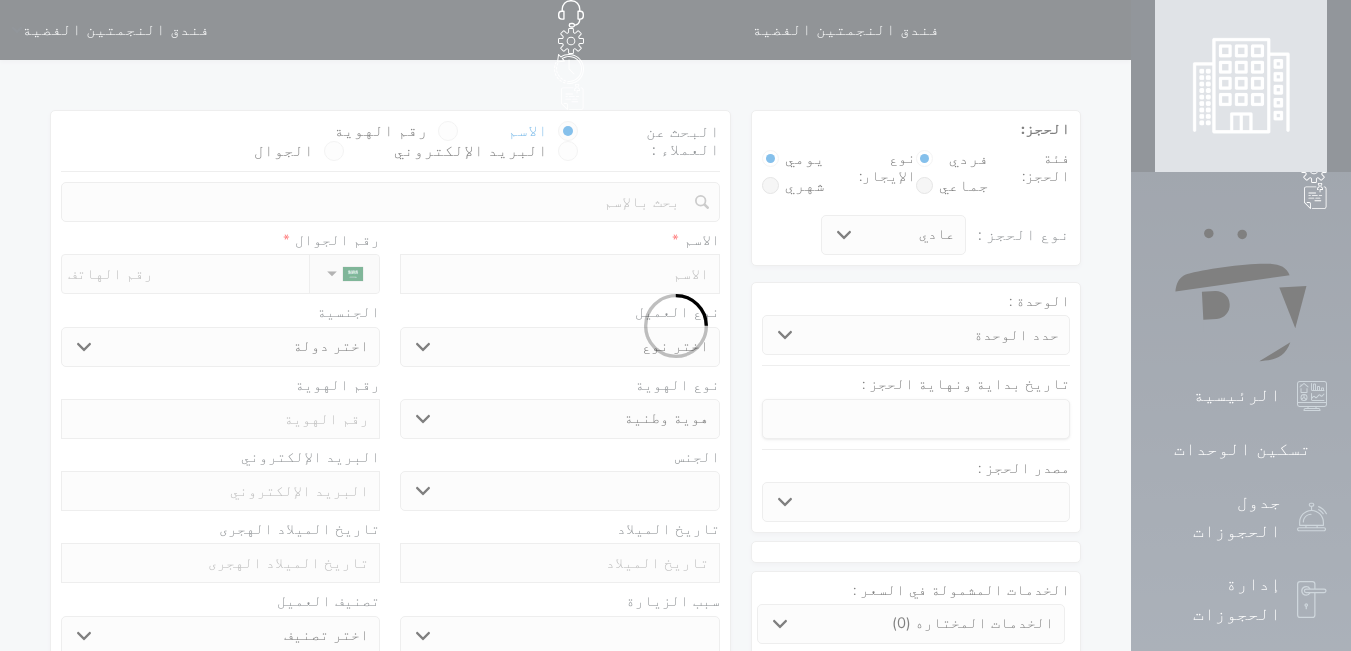 select 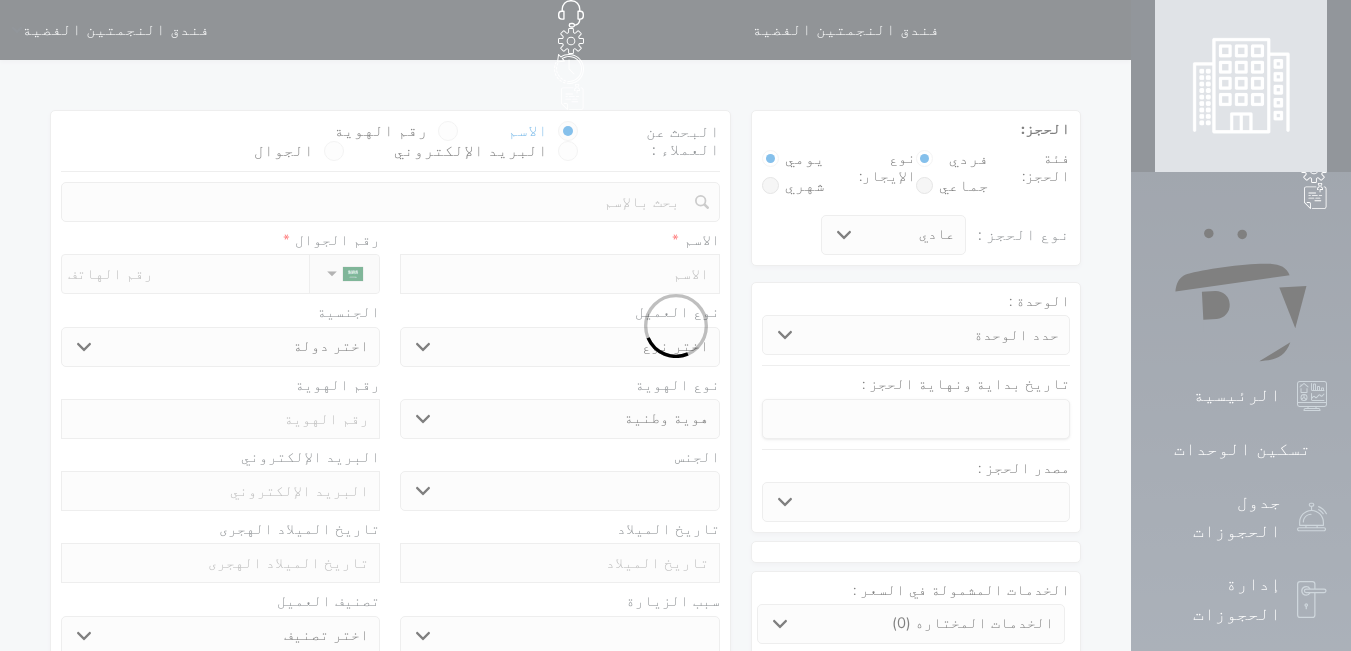 select 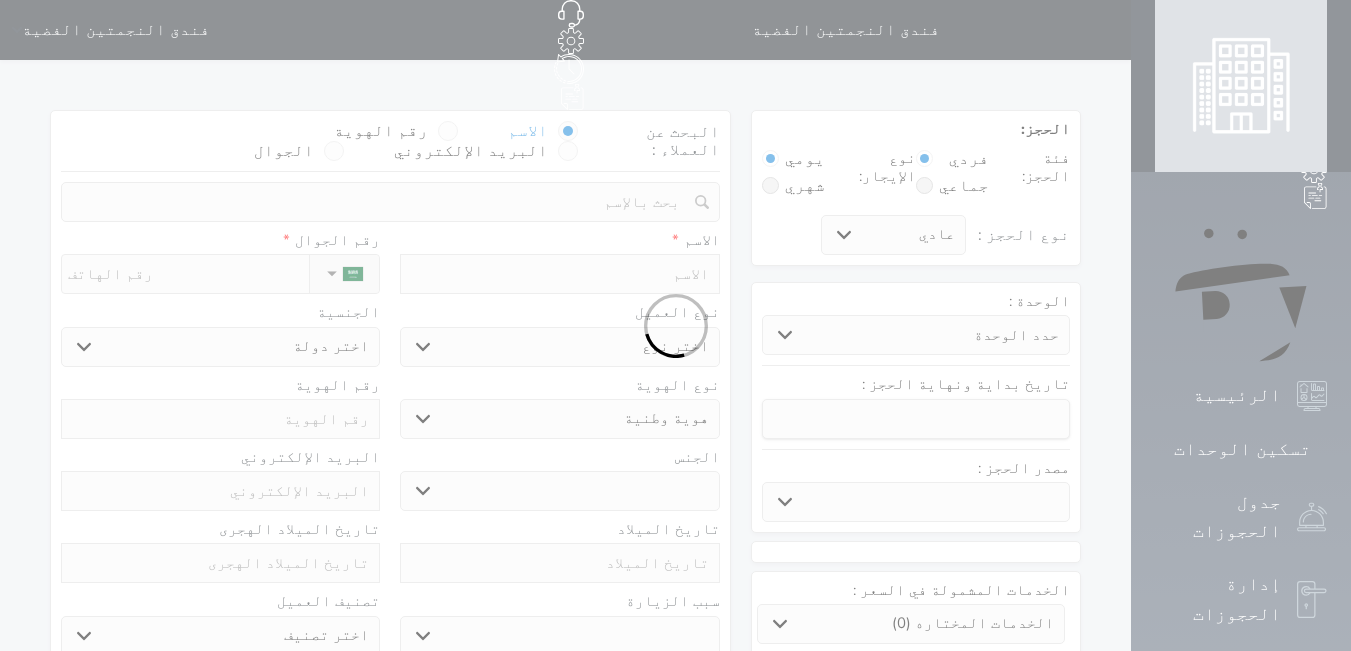 select on "113" 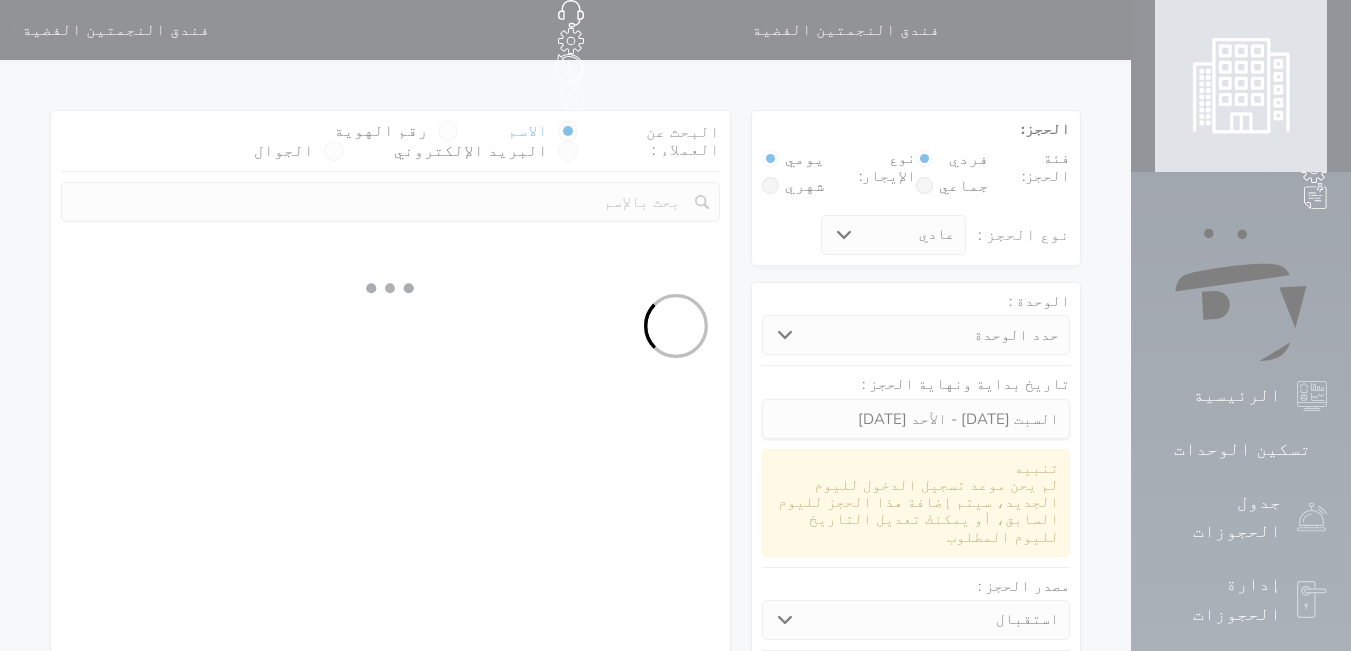 select 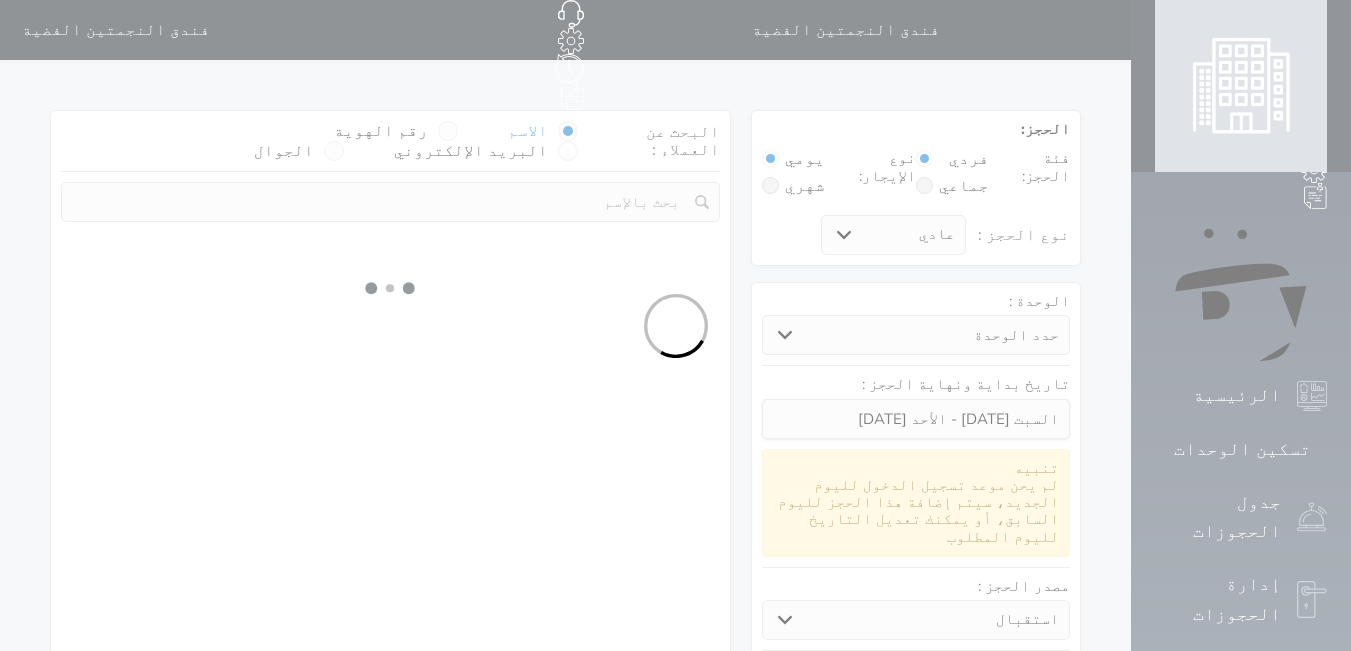 select on "113" 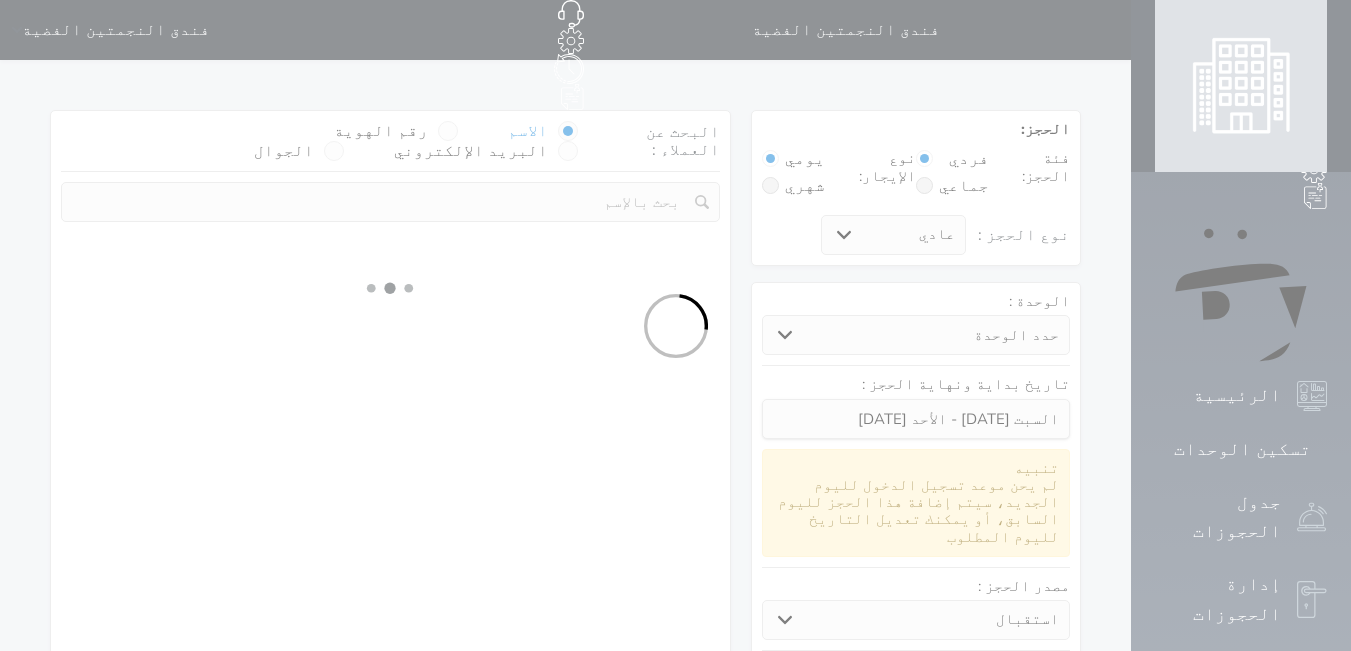 select on "1" 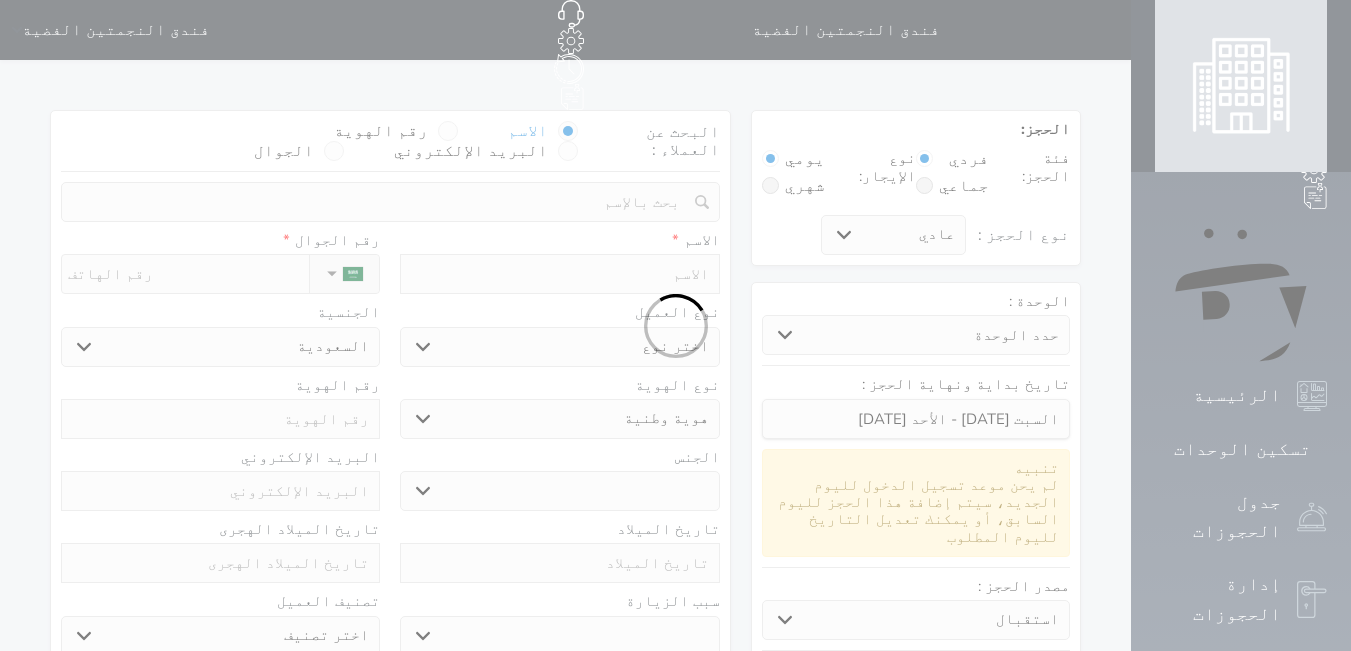 click at bounding box center [675, 325] 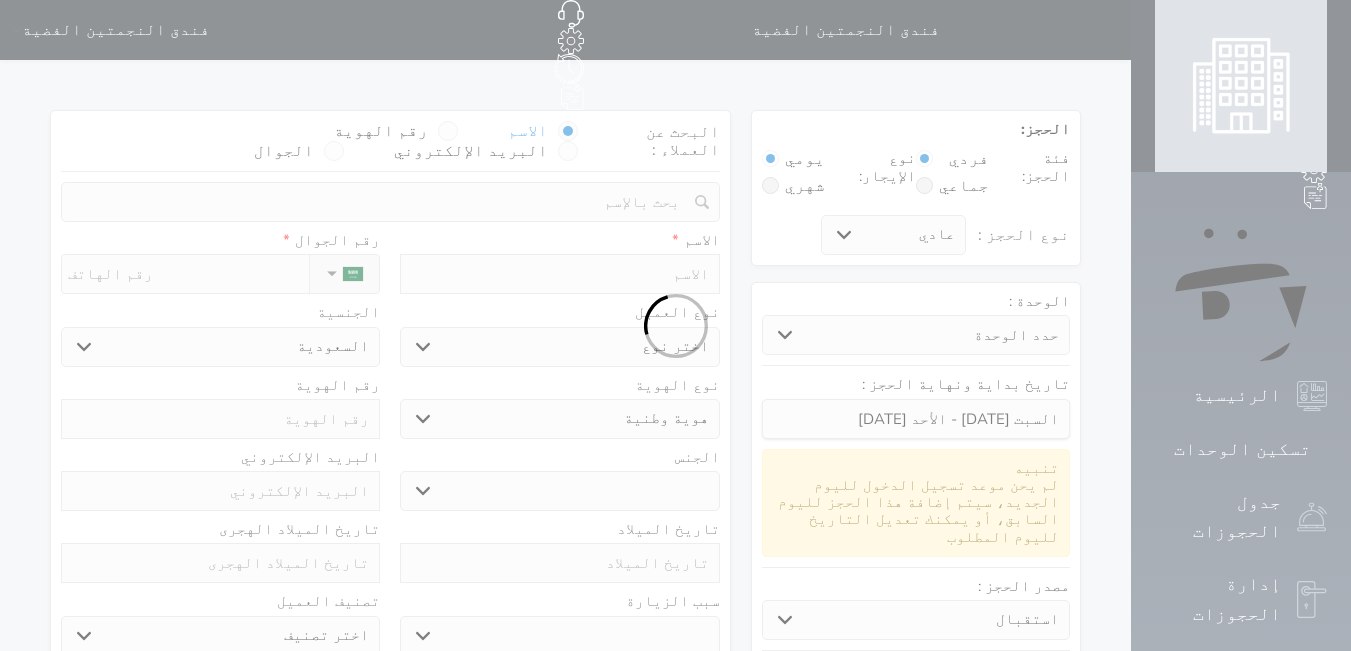 select 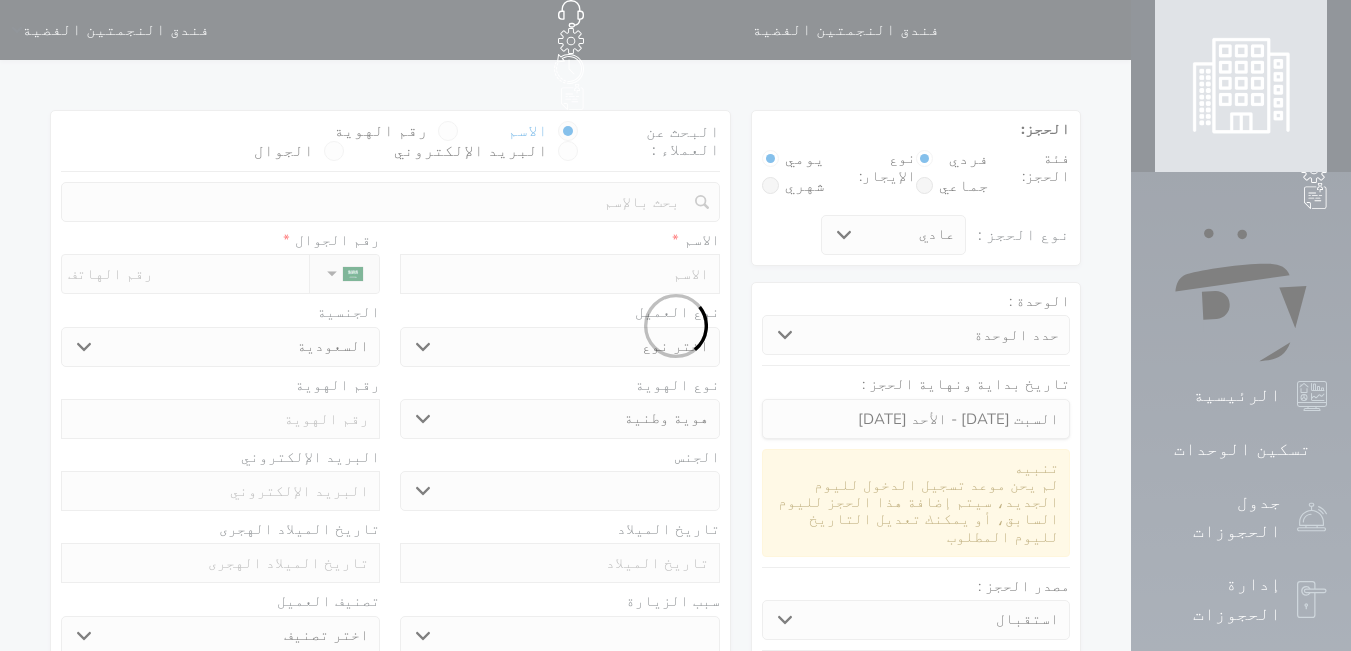 select on "1" 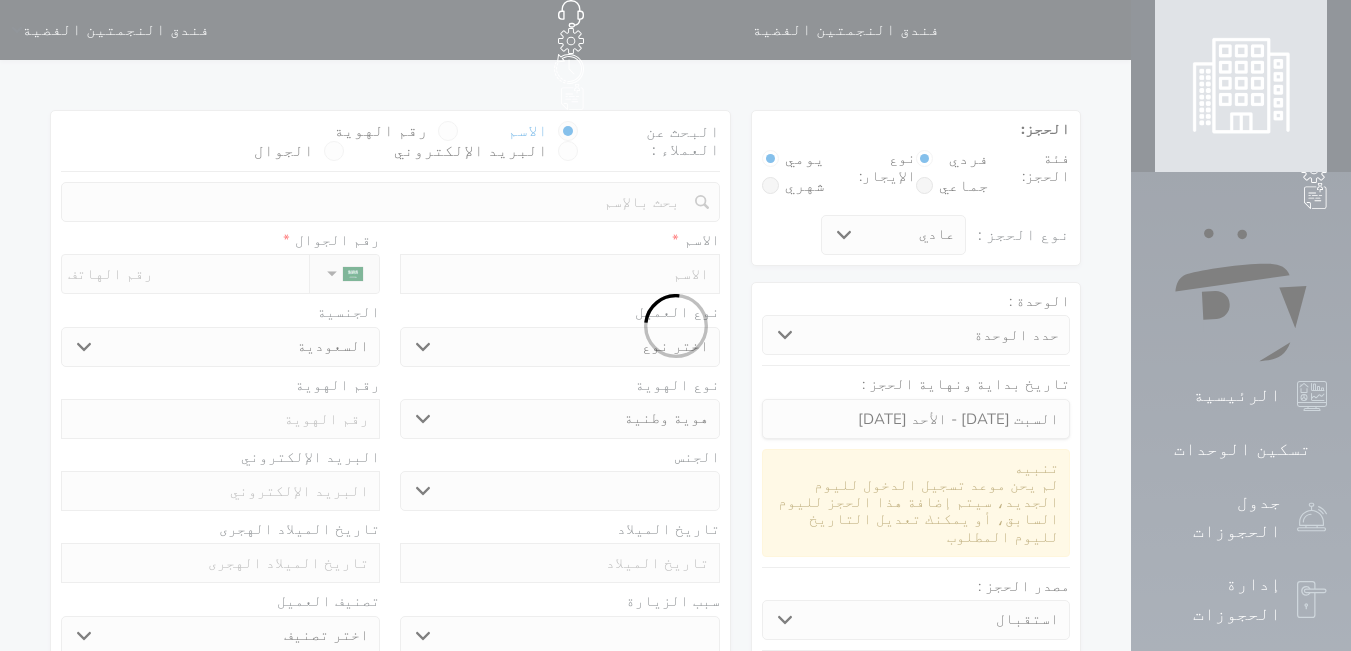 select on "7" 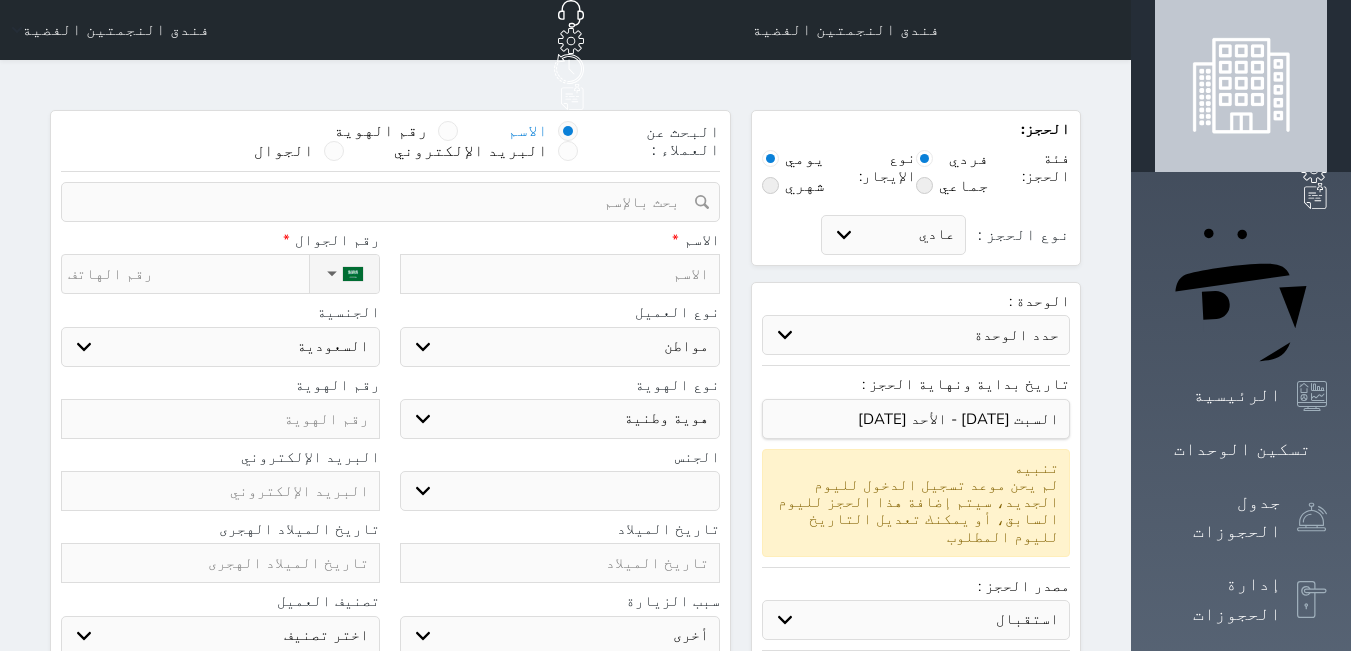 click at bounding box center [220, 419] 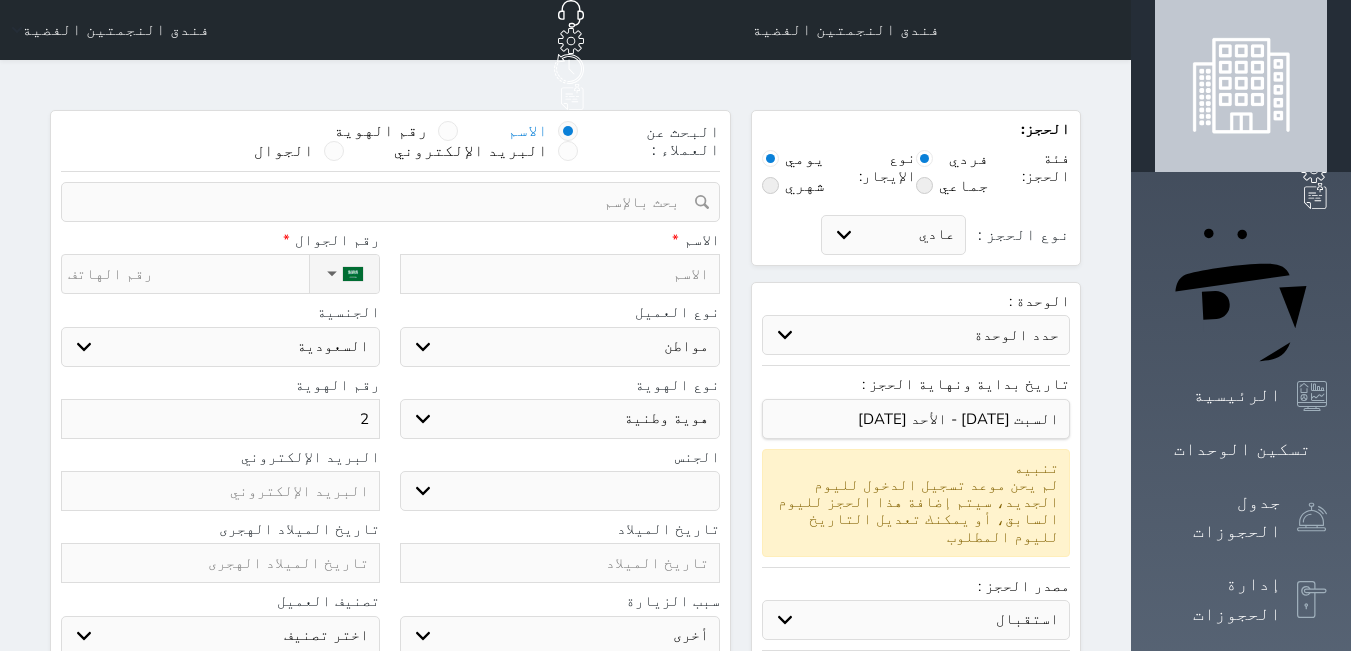 type on "25" 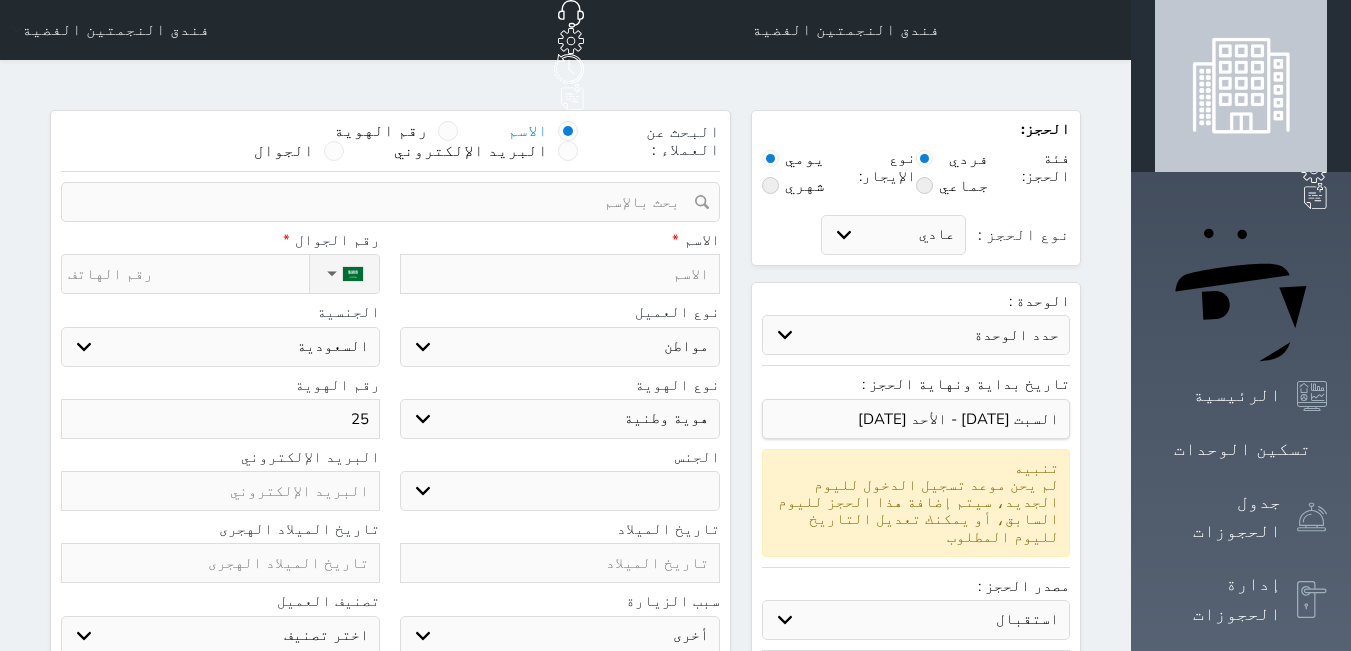 type on "251" 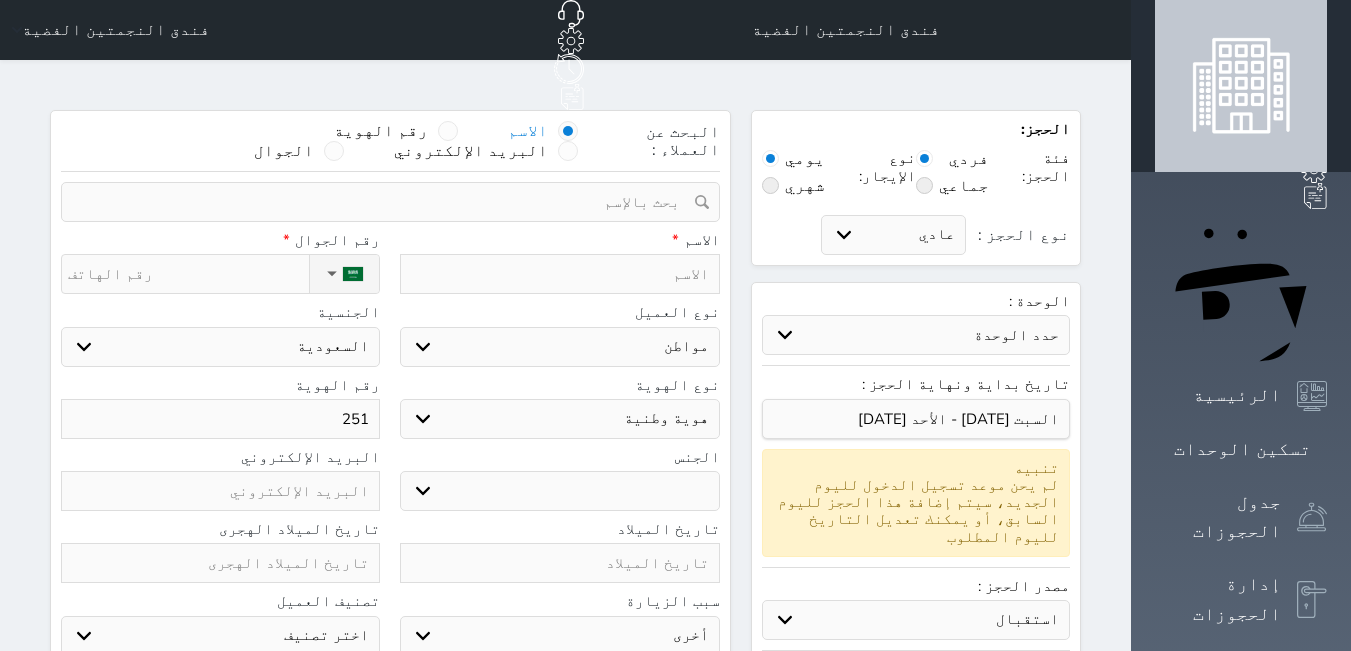 type on "2518" 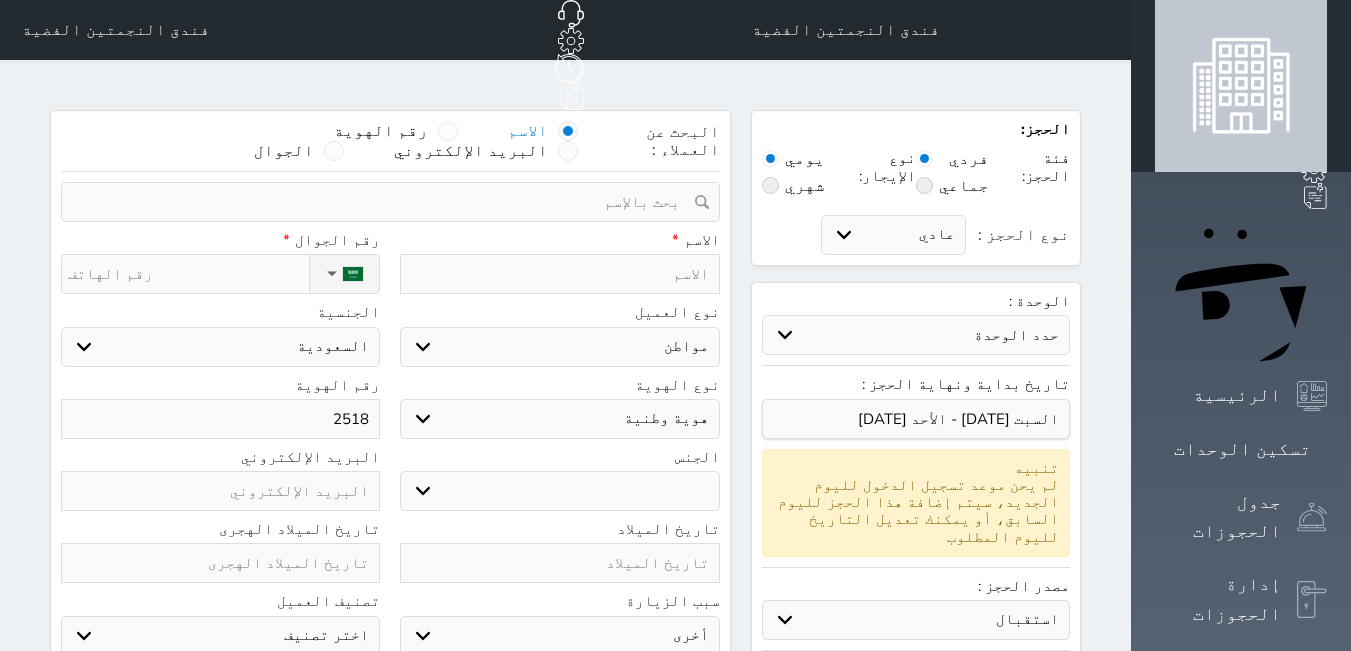 type on "25185" 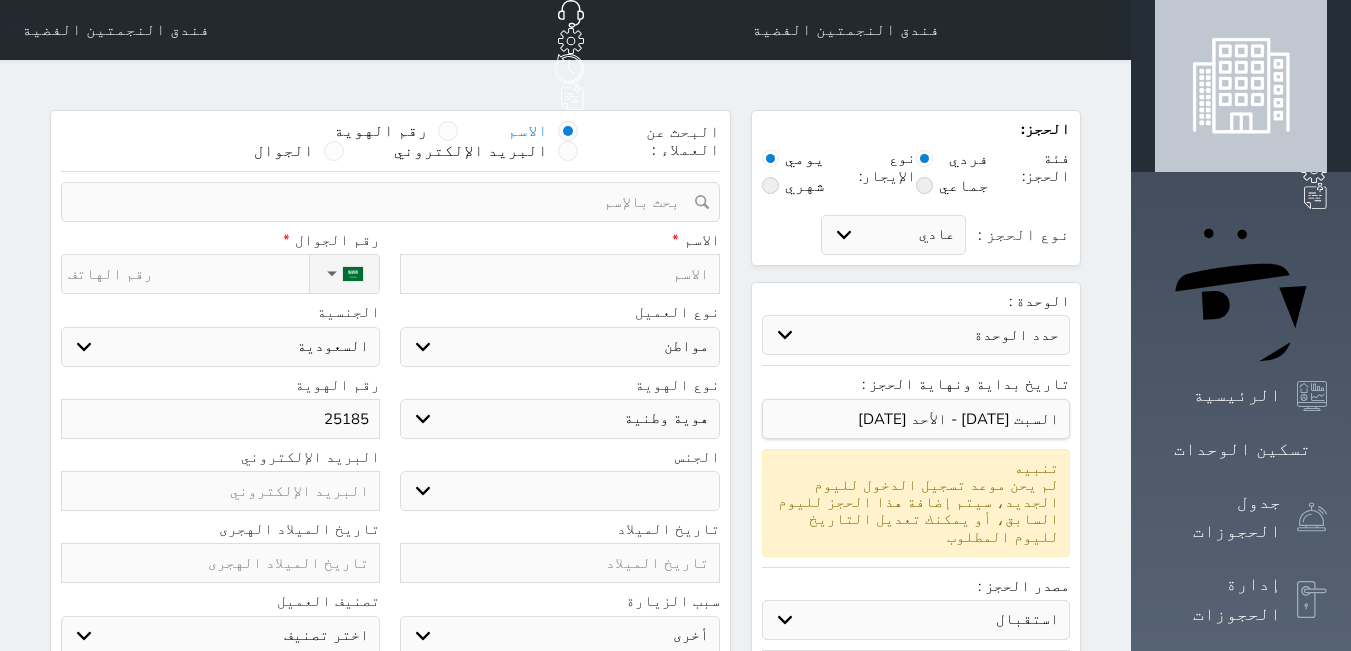 type on "251859" 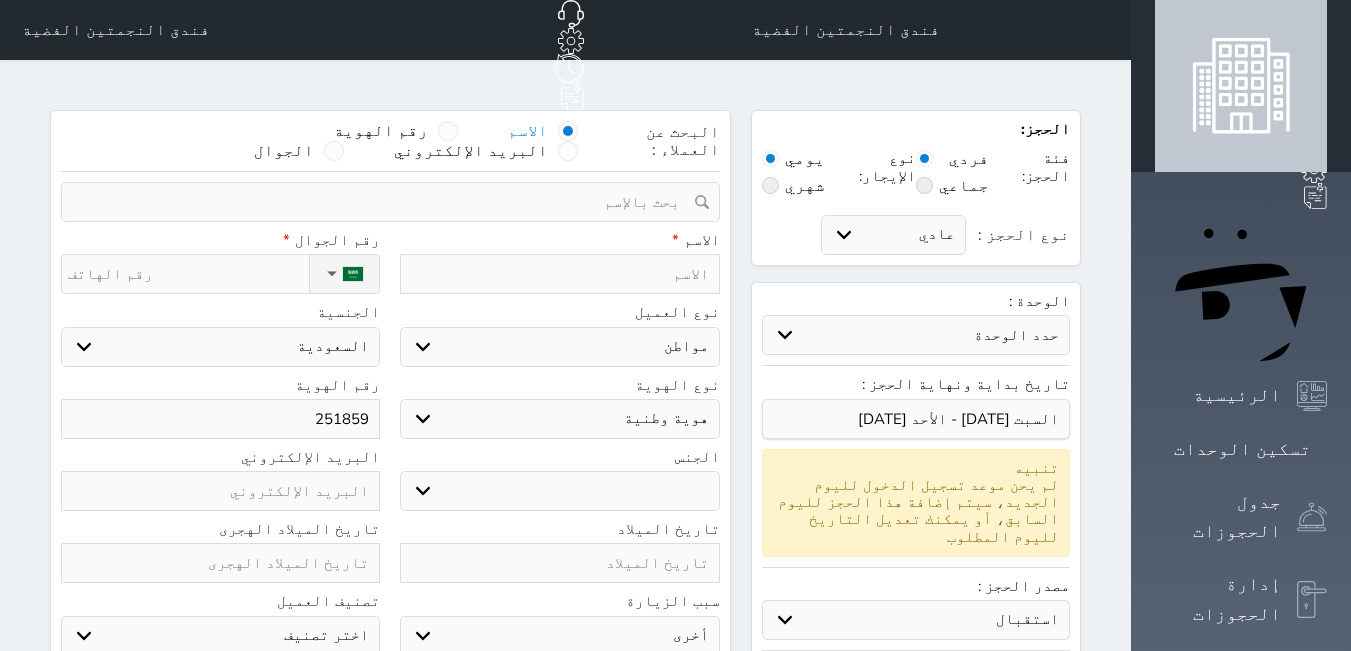type on "2518597" 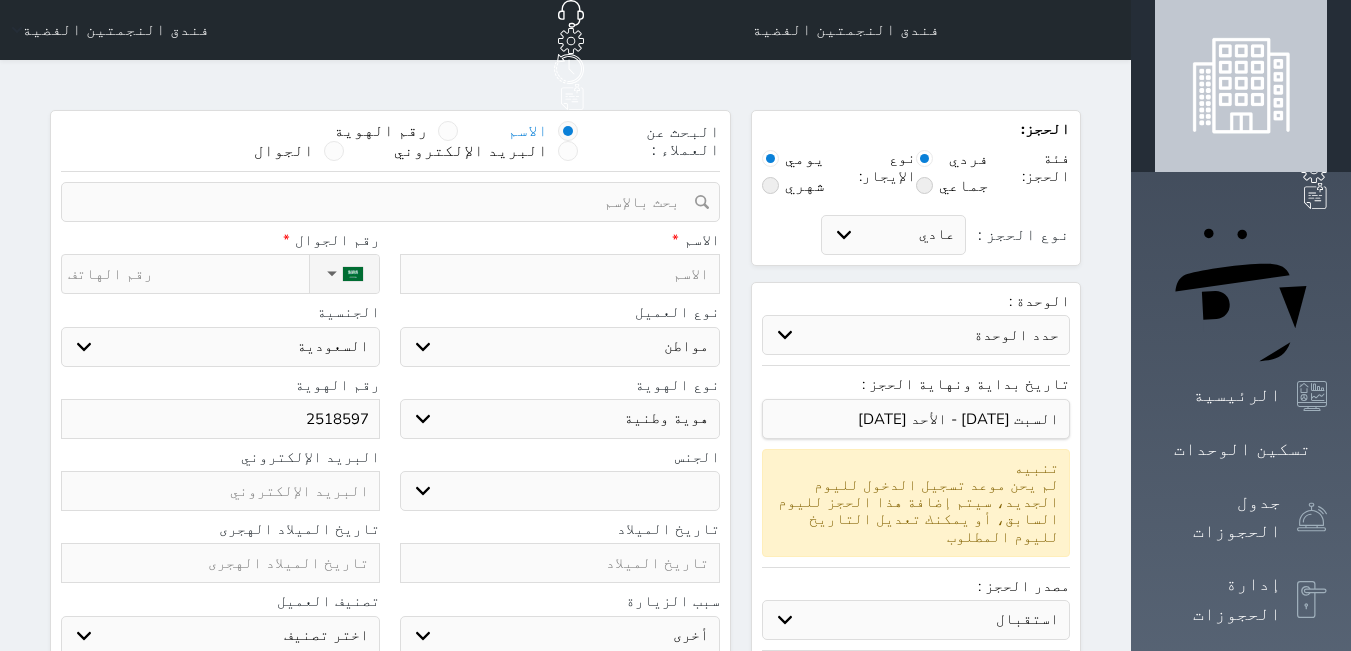 type on "25185973" 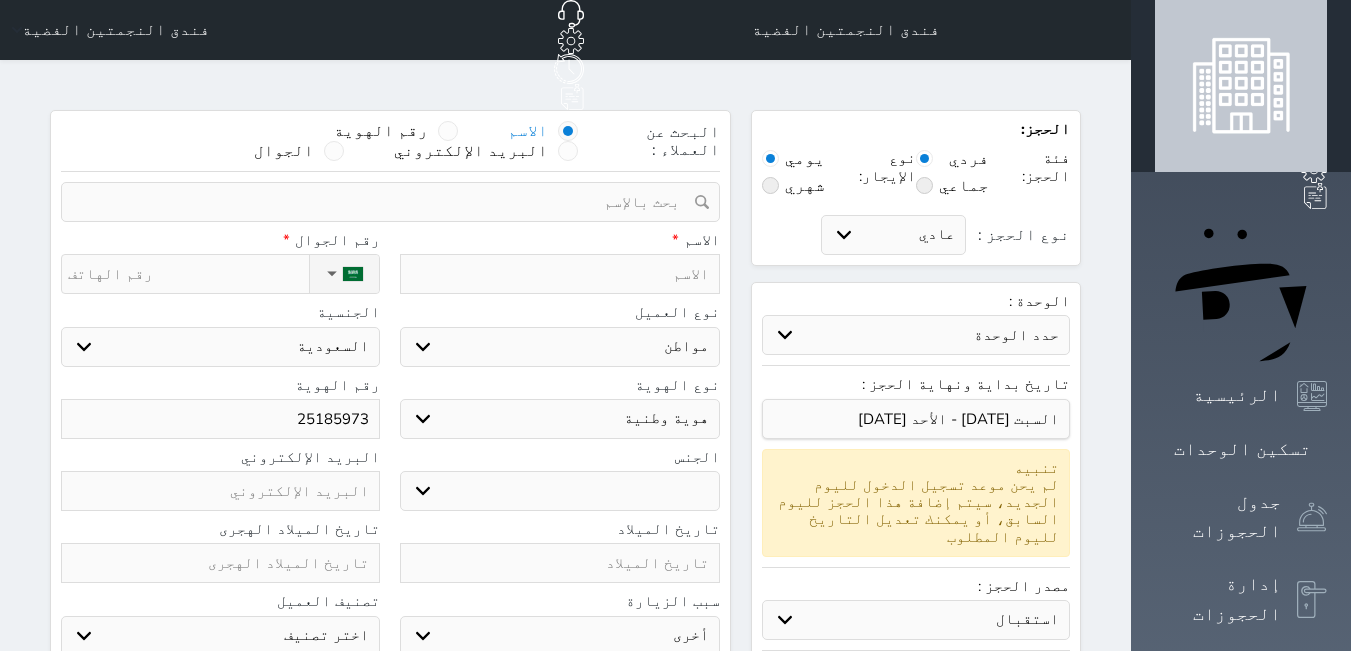 type on "251859732" 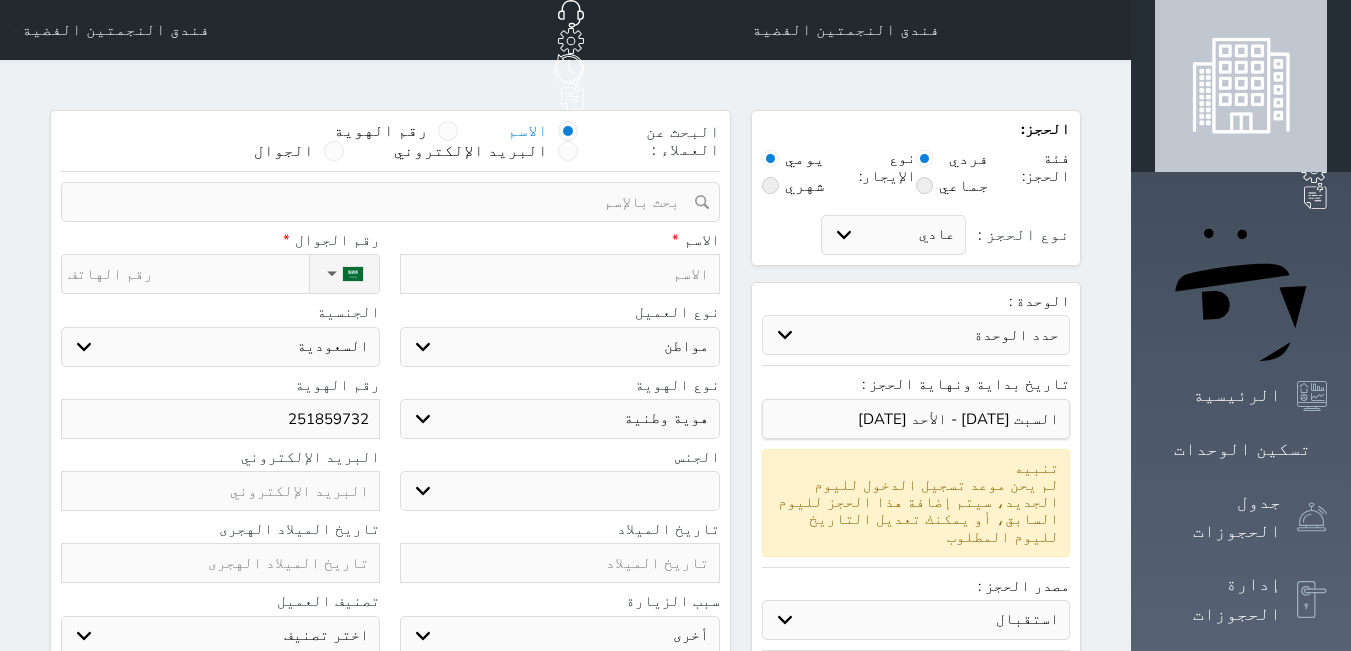 type on "2518597329" 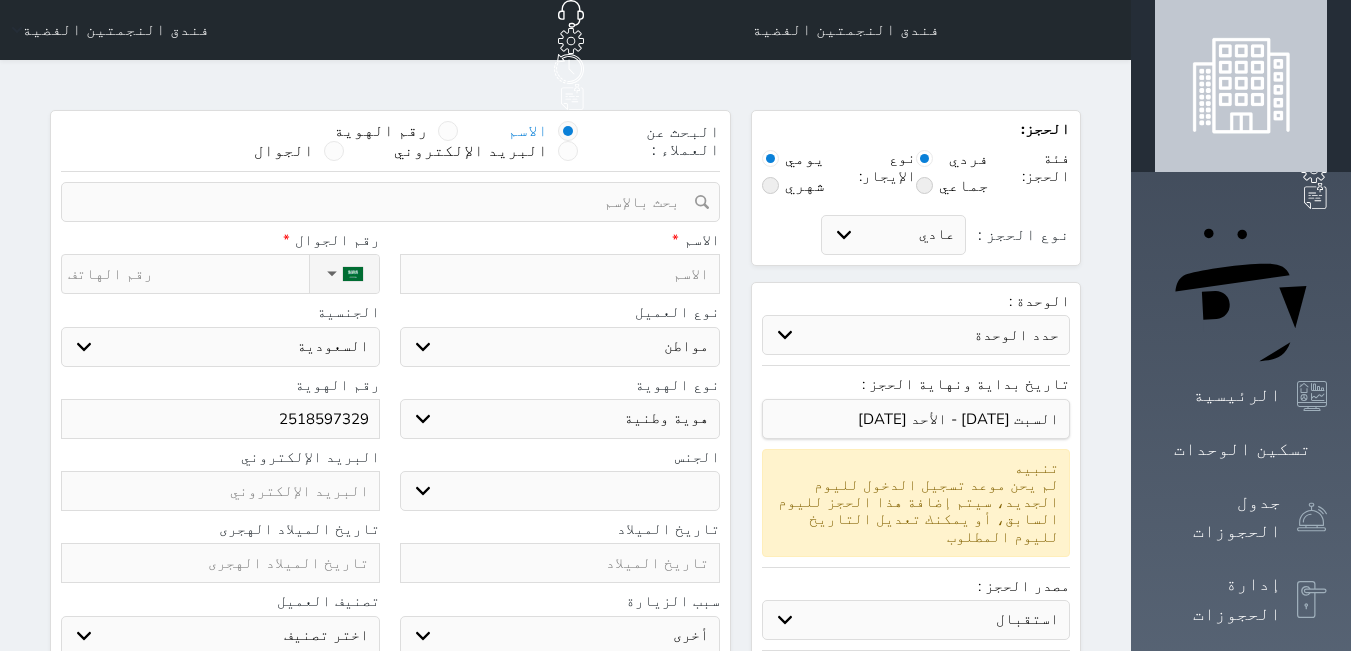 type on "2518597329" 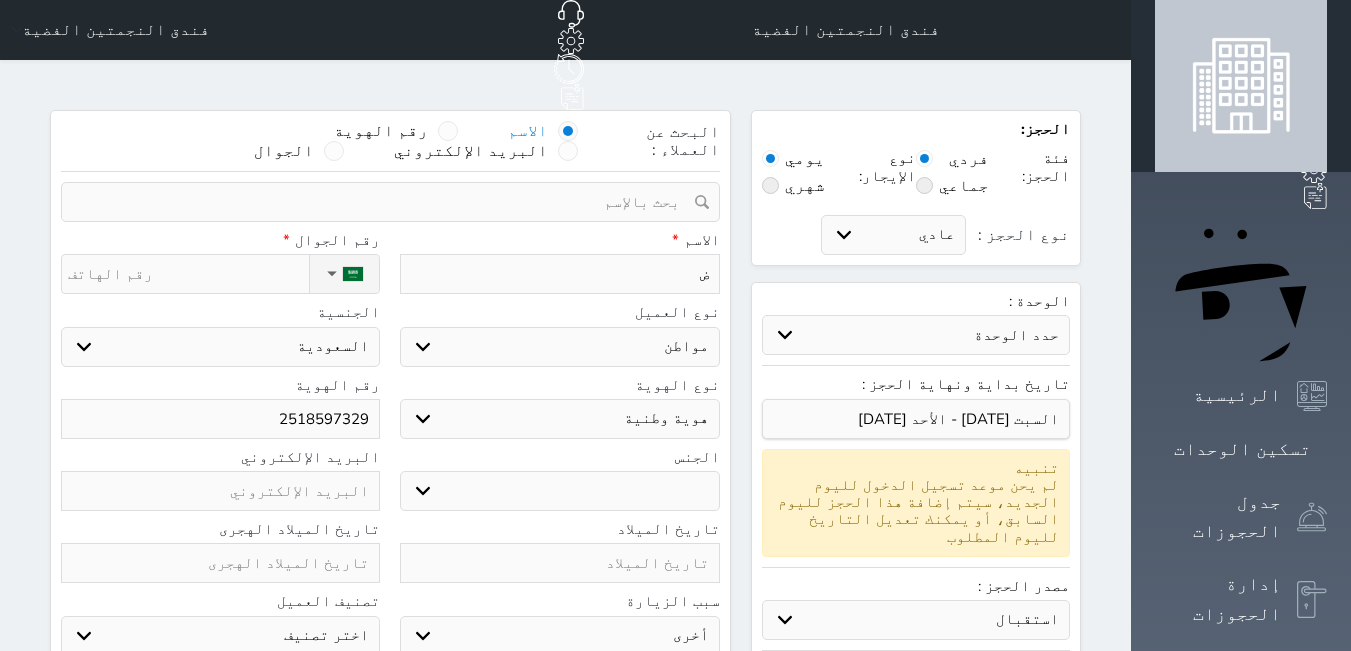 type 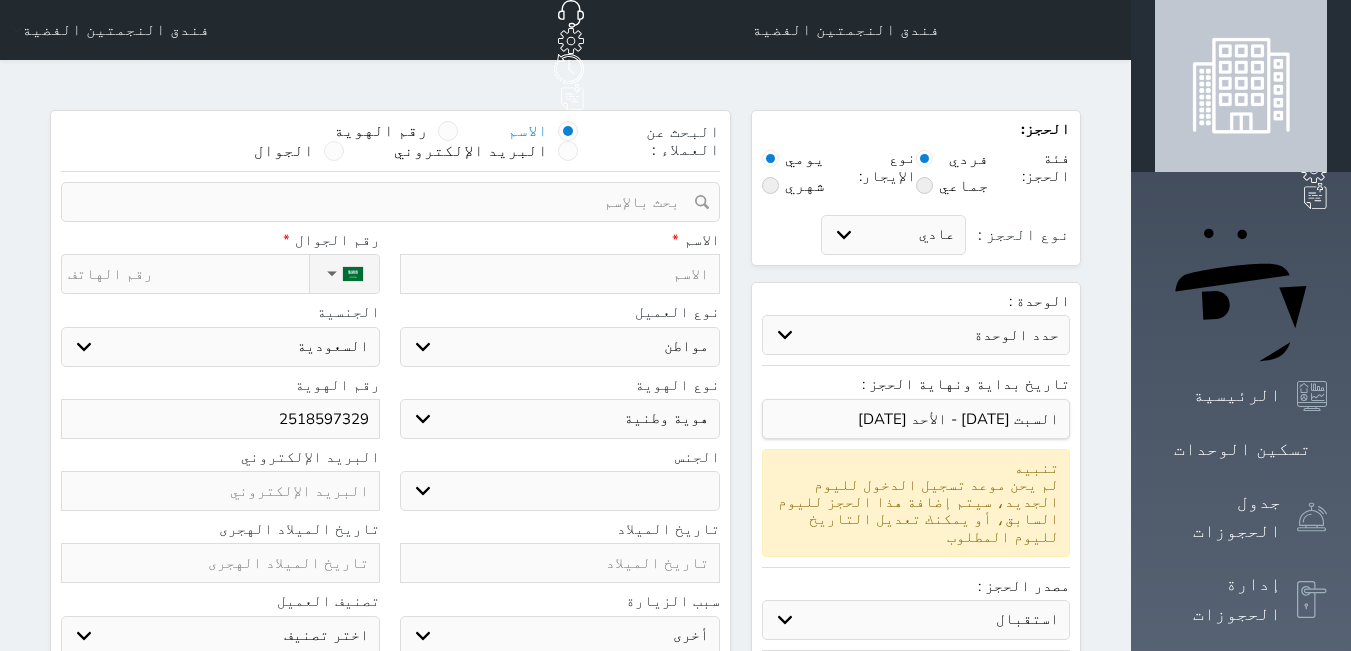 type on "ص" 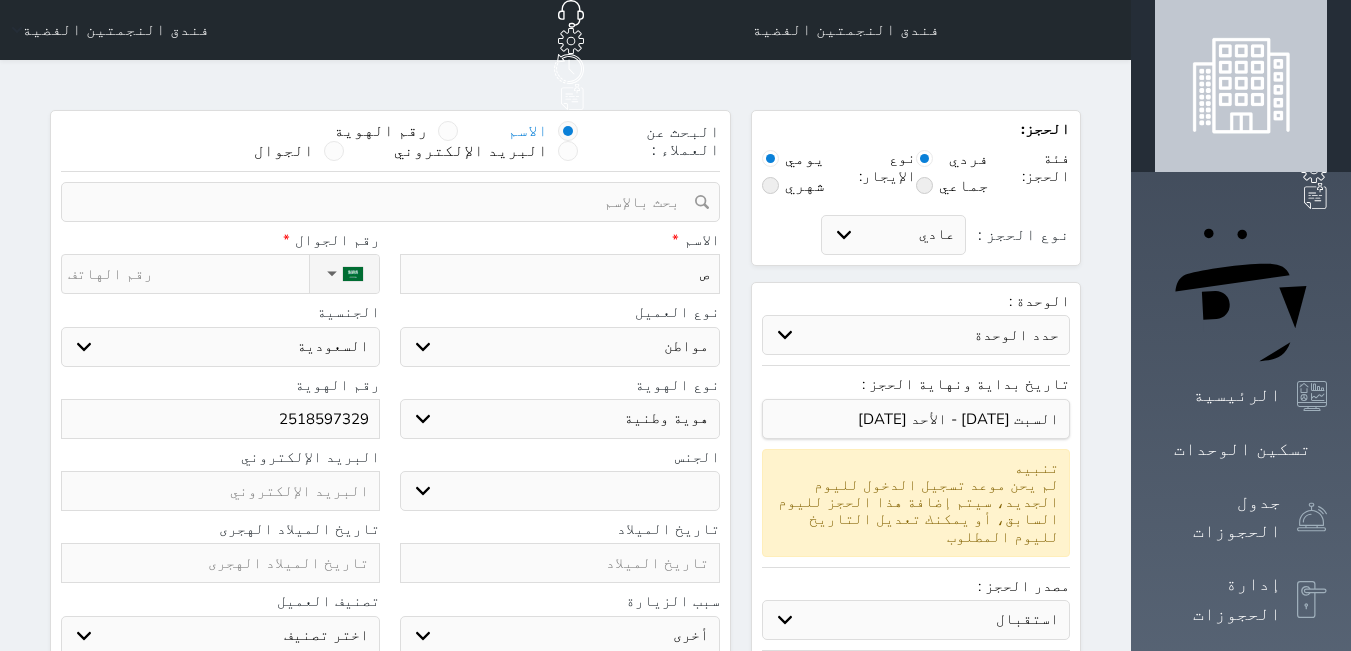 type on "صا" 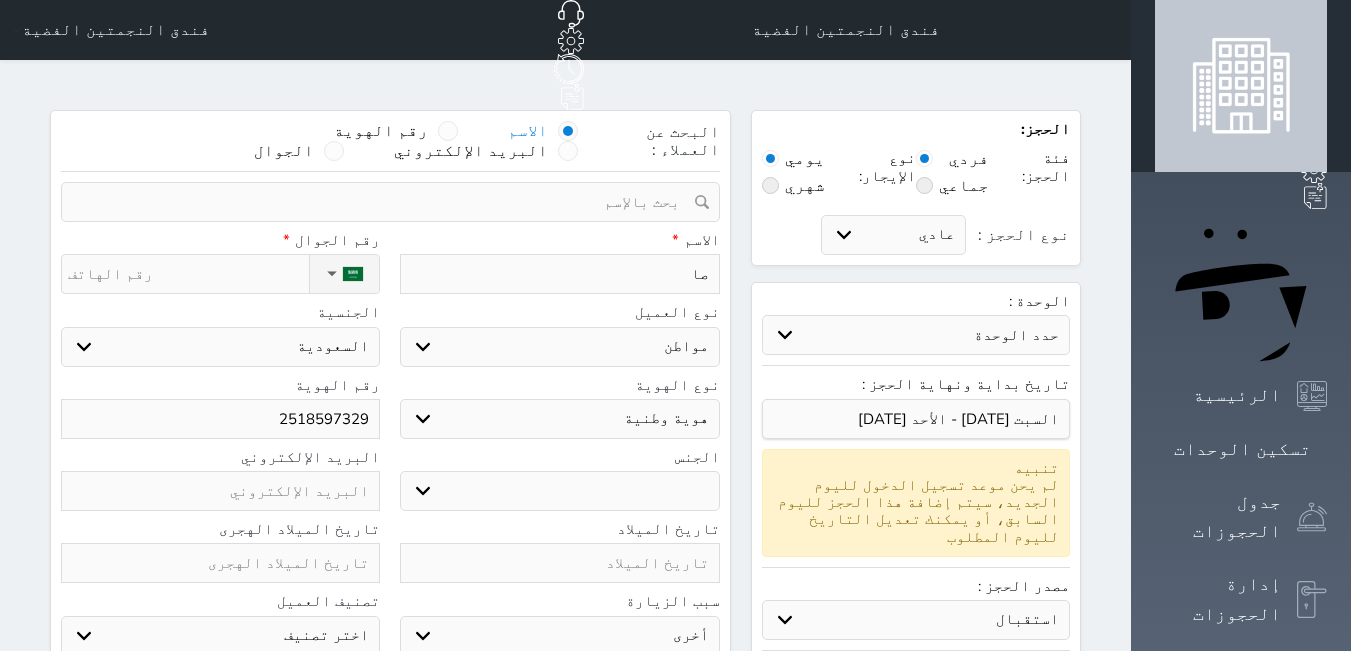 type on "صال" 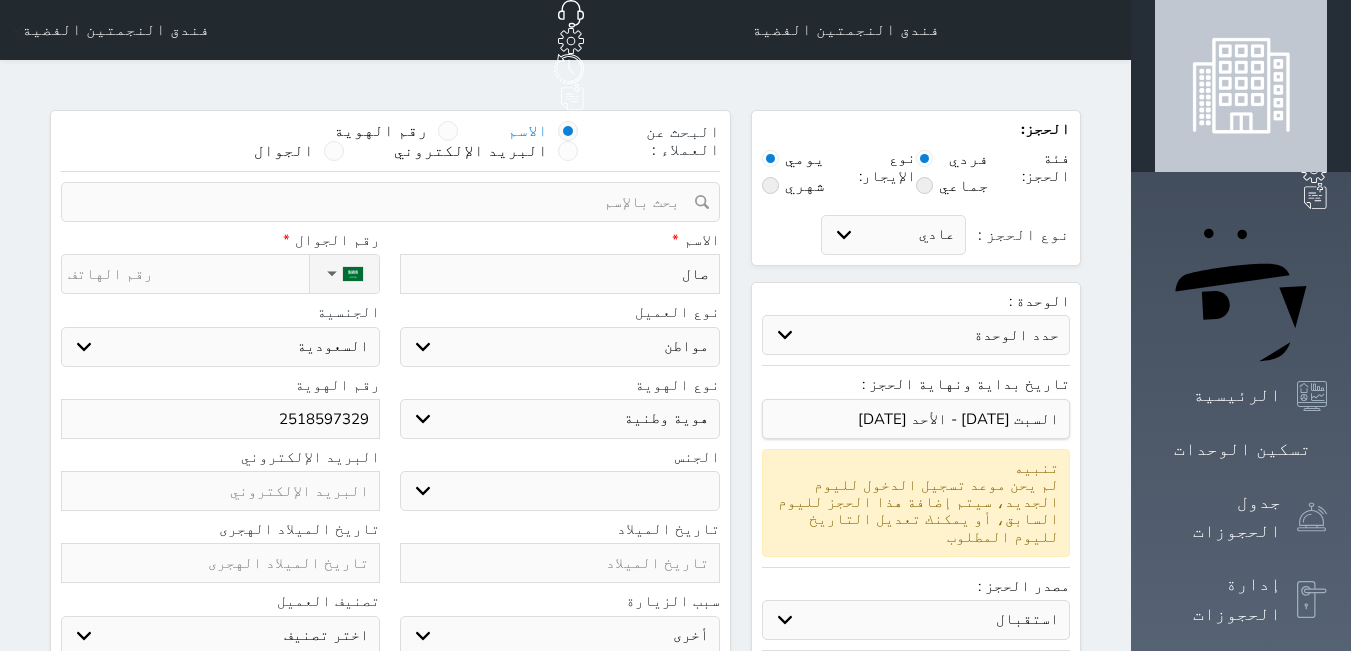 type on "صالح" 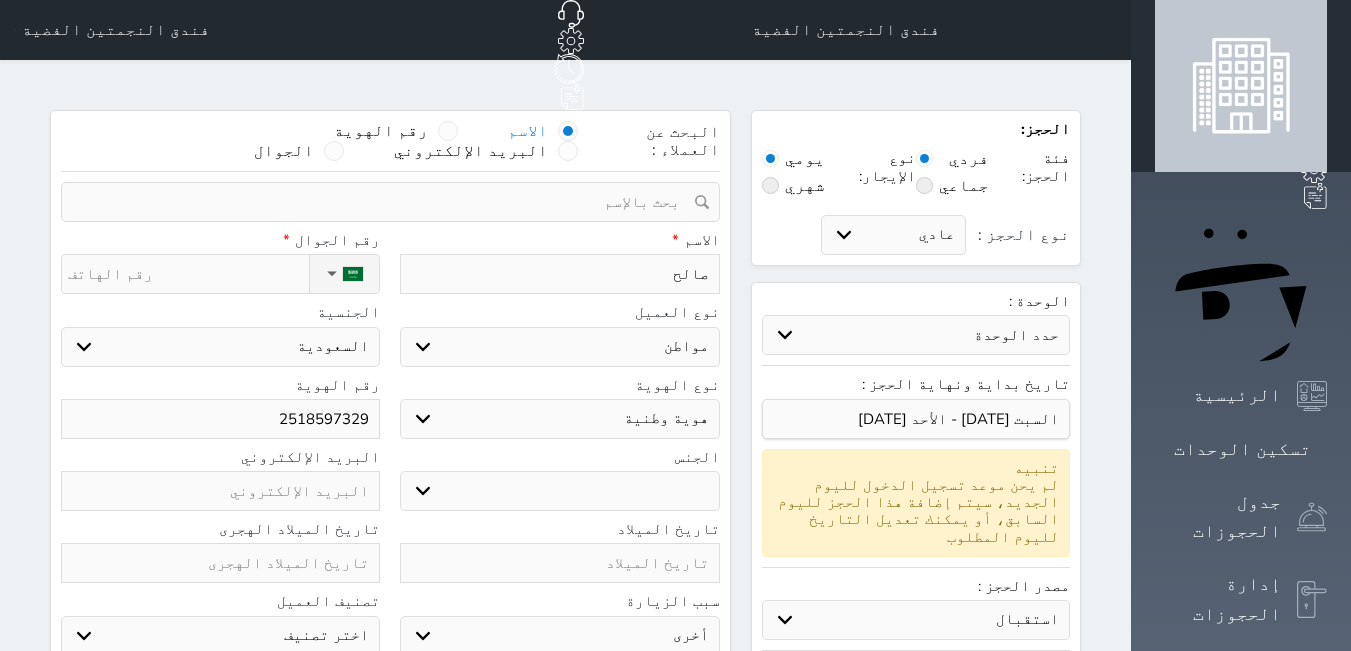 type on "صالح" 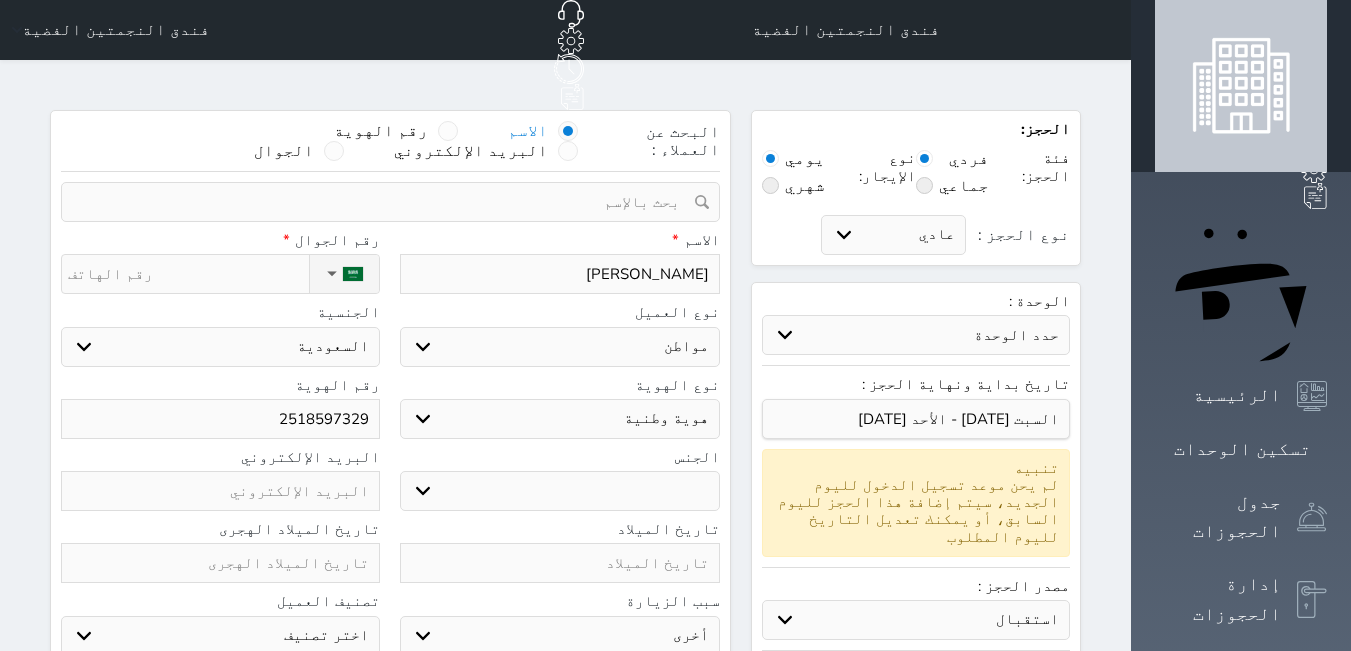 type on "صالح عو" 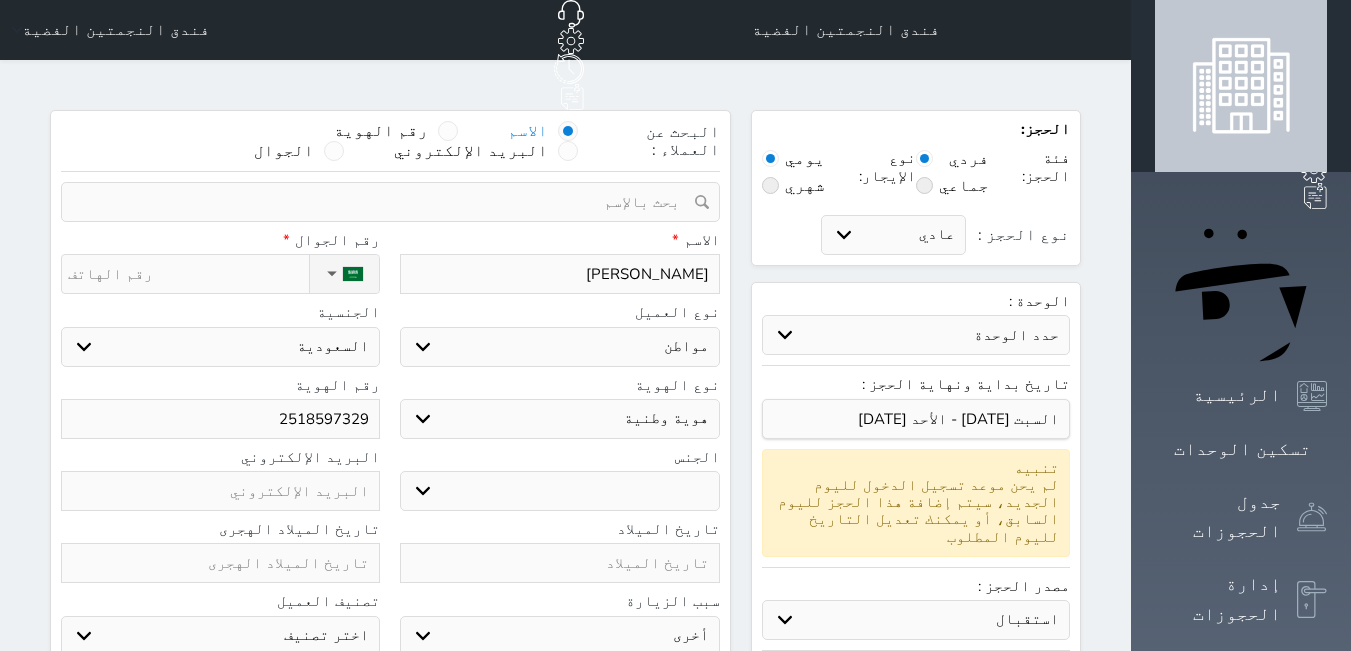 type on "صالح عوض" 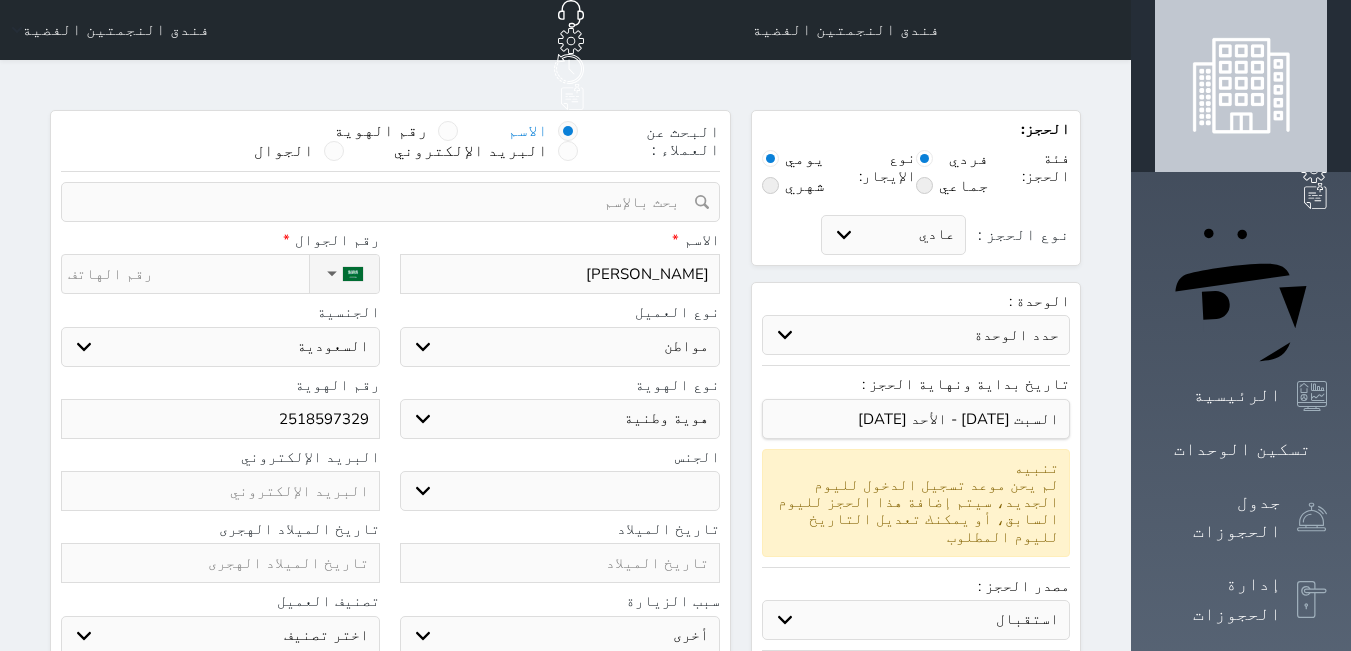 type on "صالح عوض ح" 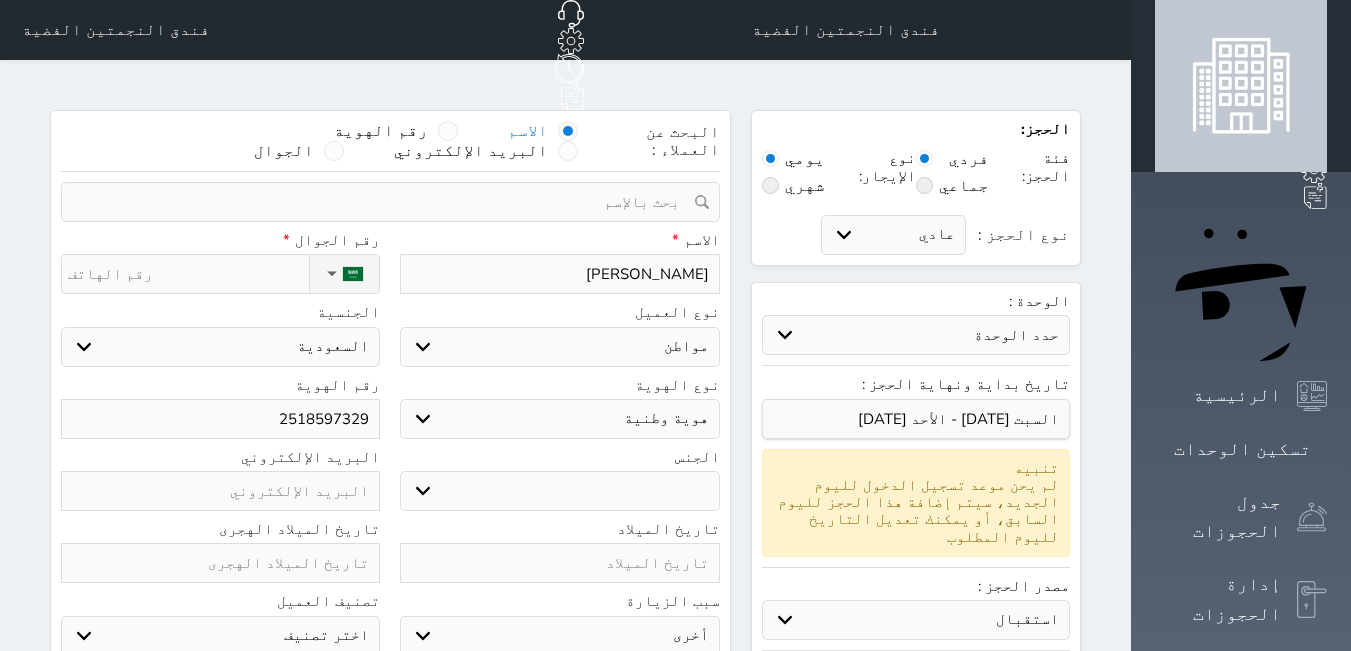 type on "صالح عوض حسي" 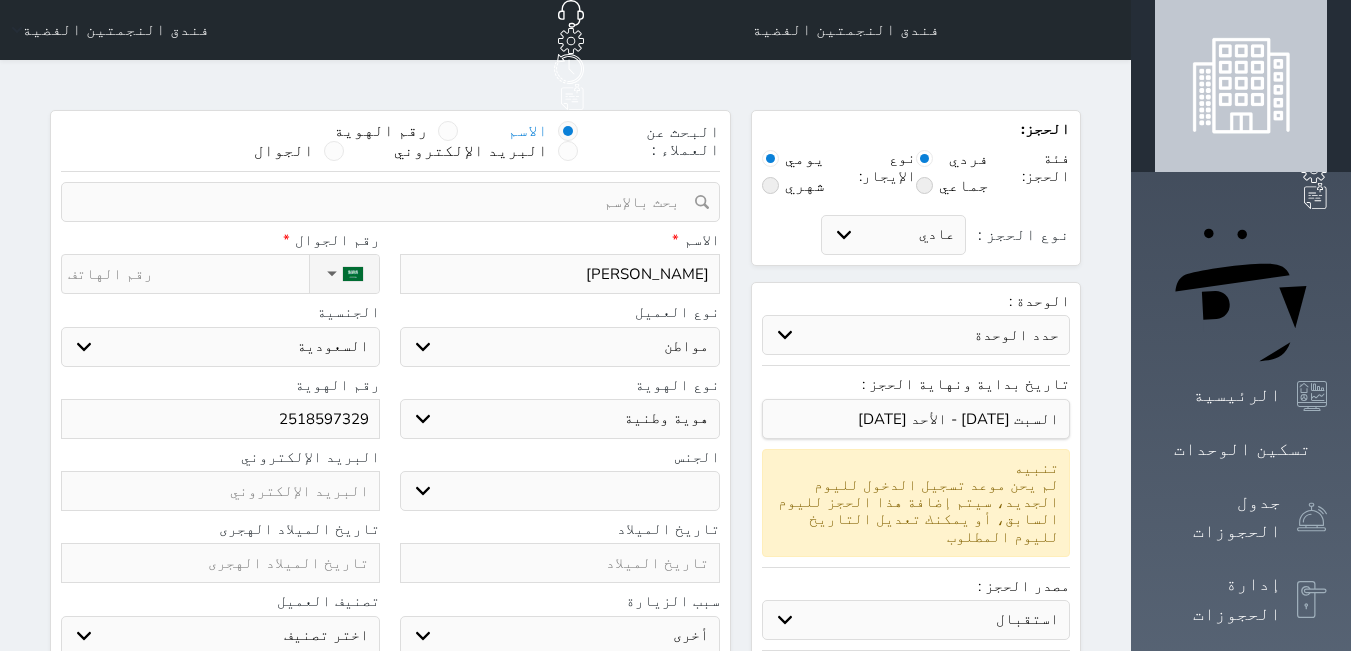 type on "صالح عوض حسين" 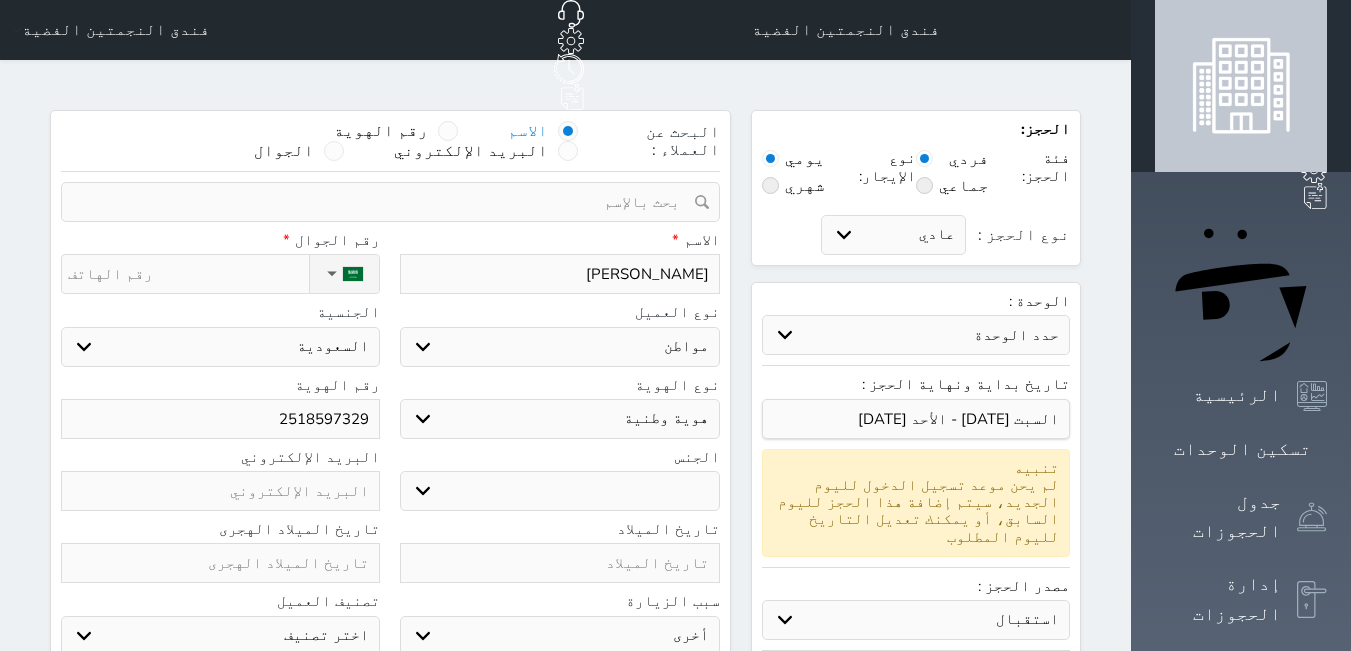 click on "ذكر   انثى" at bounding box center (559, 491) 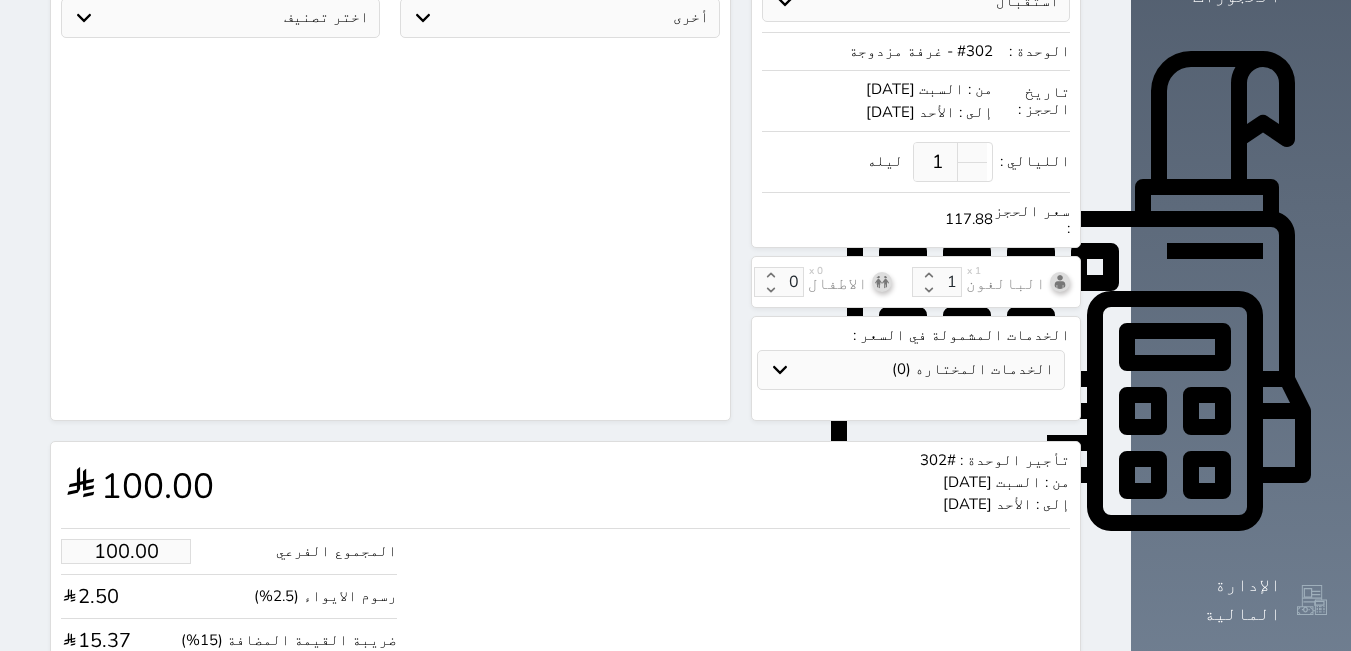 scroll, scrollTop: 666, scrollLeft: 0, axis: vertical 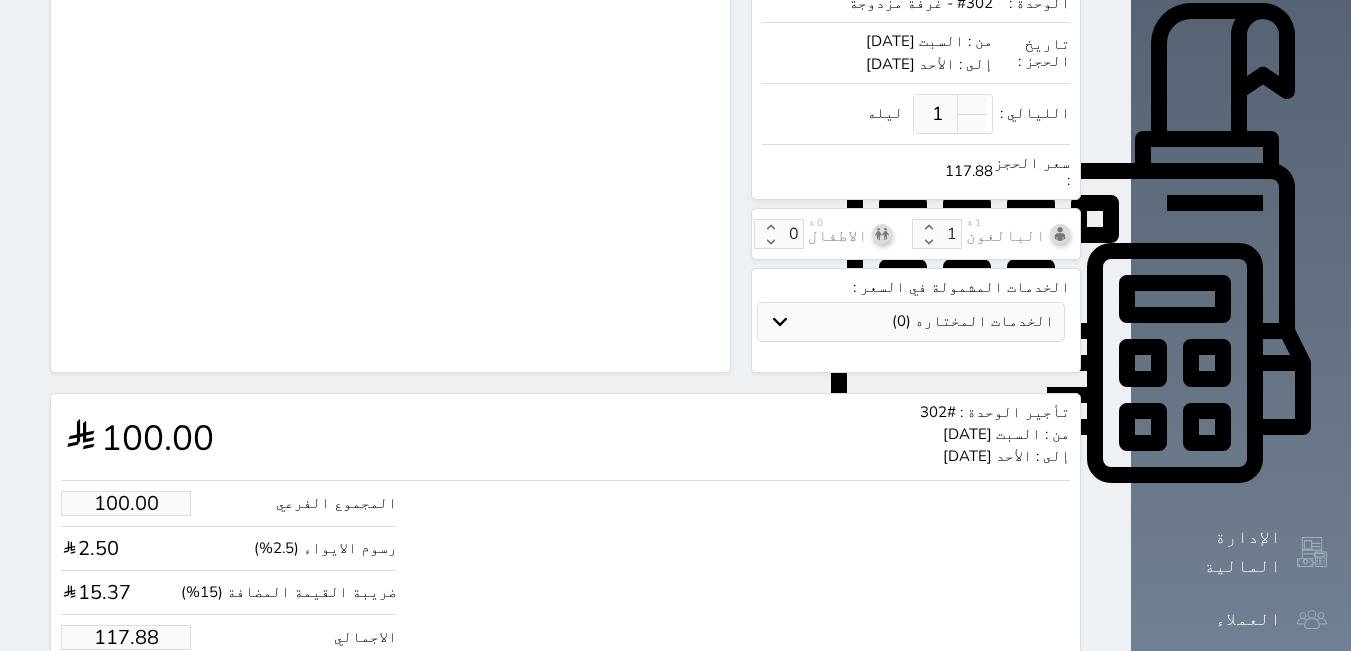 type on "+966 53 048 8461" 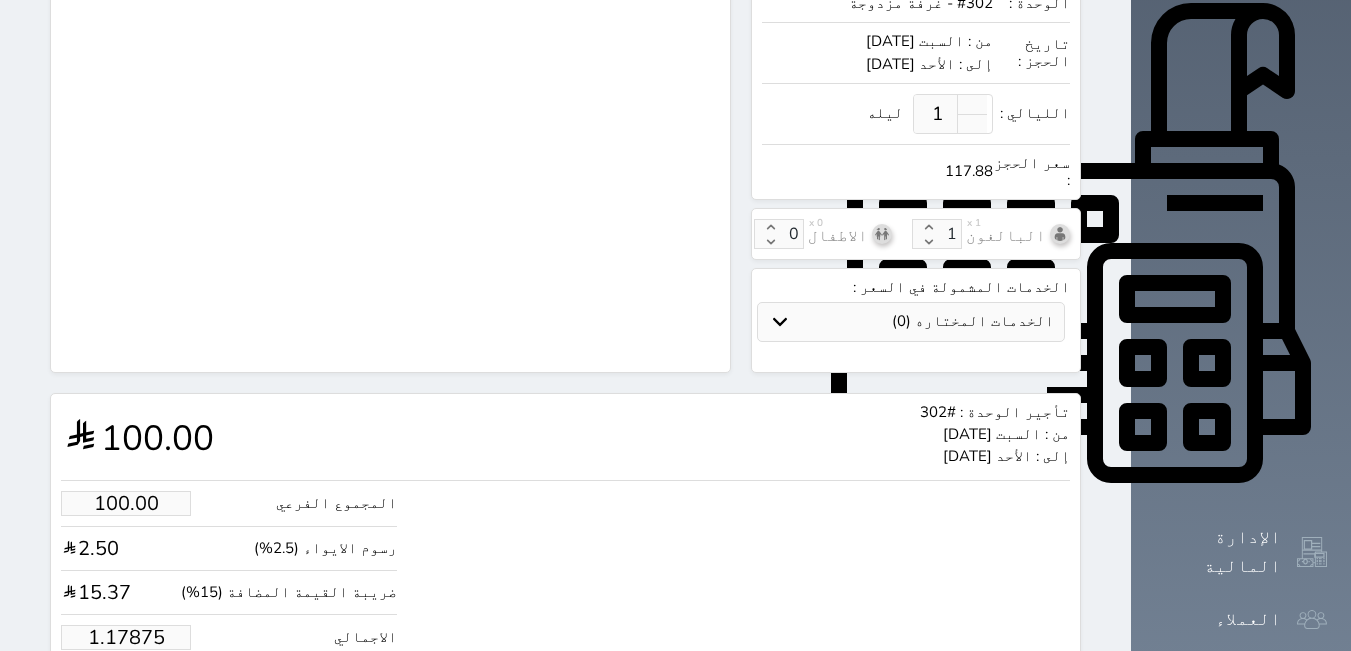 type on "1.00" 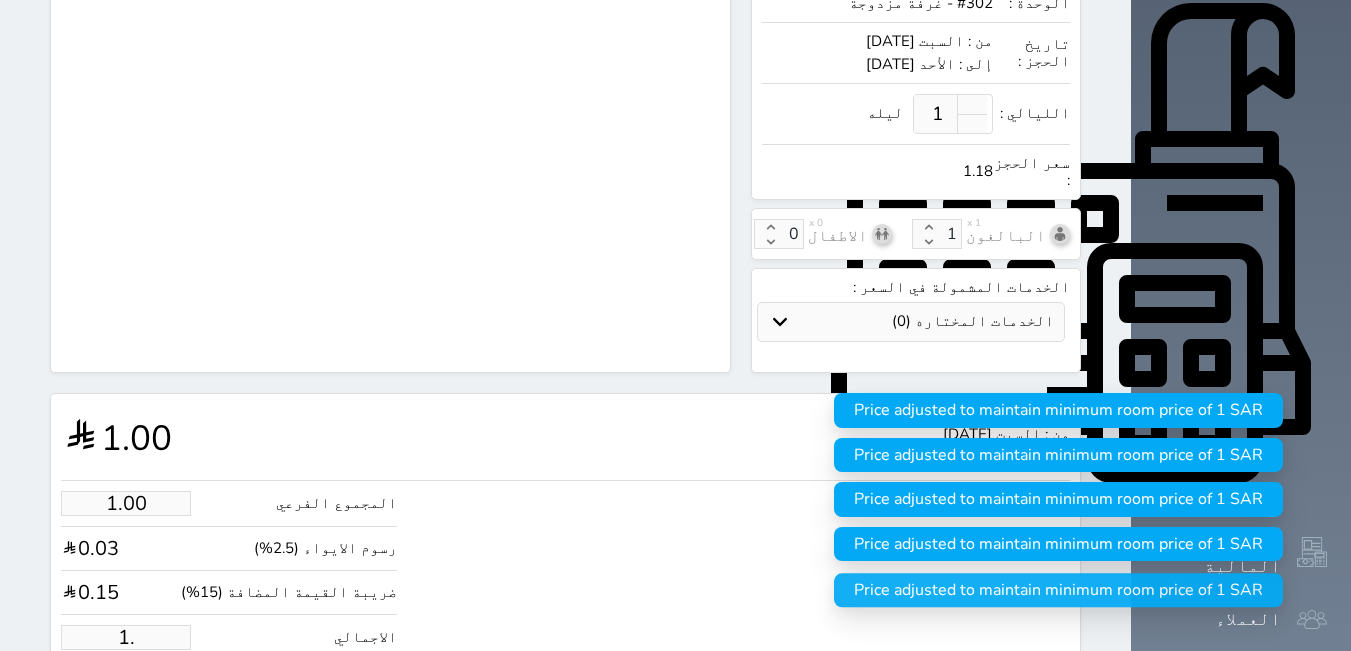 type on "1" 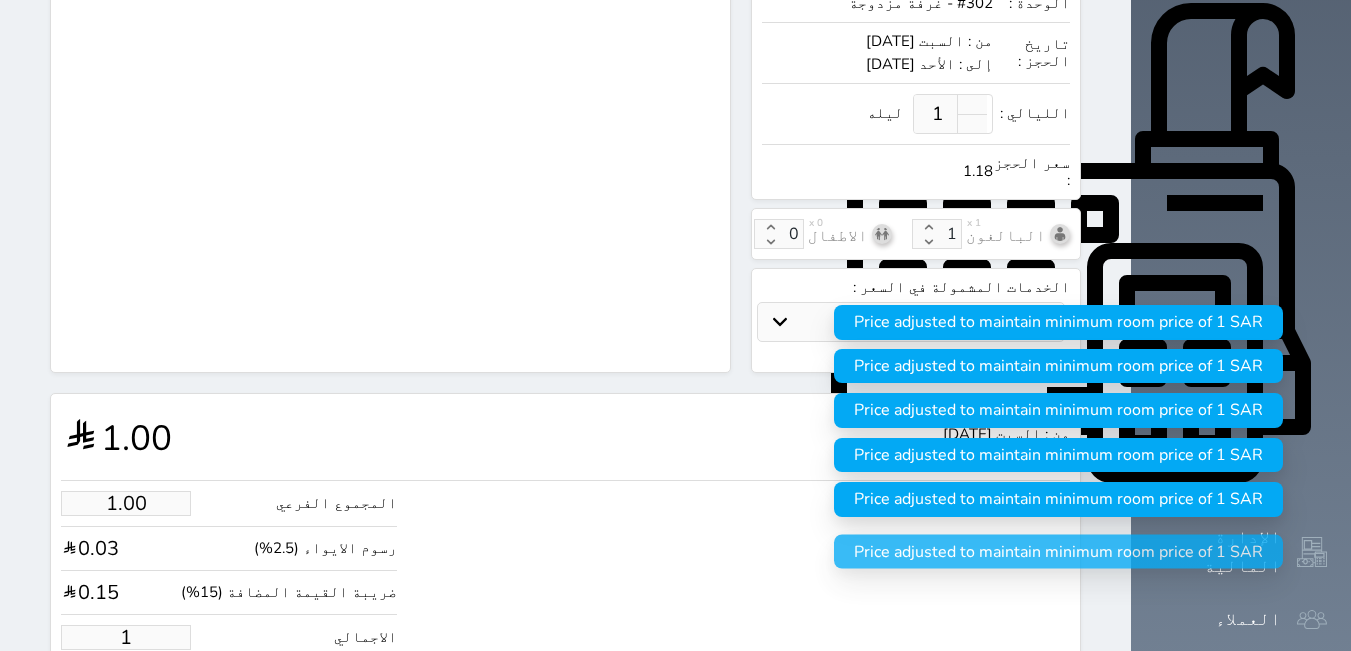 type 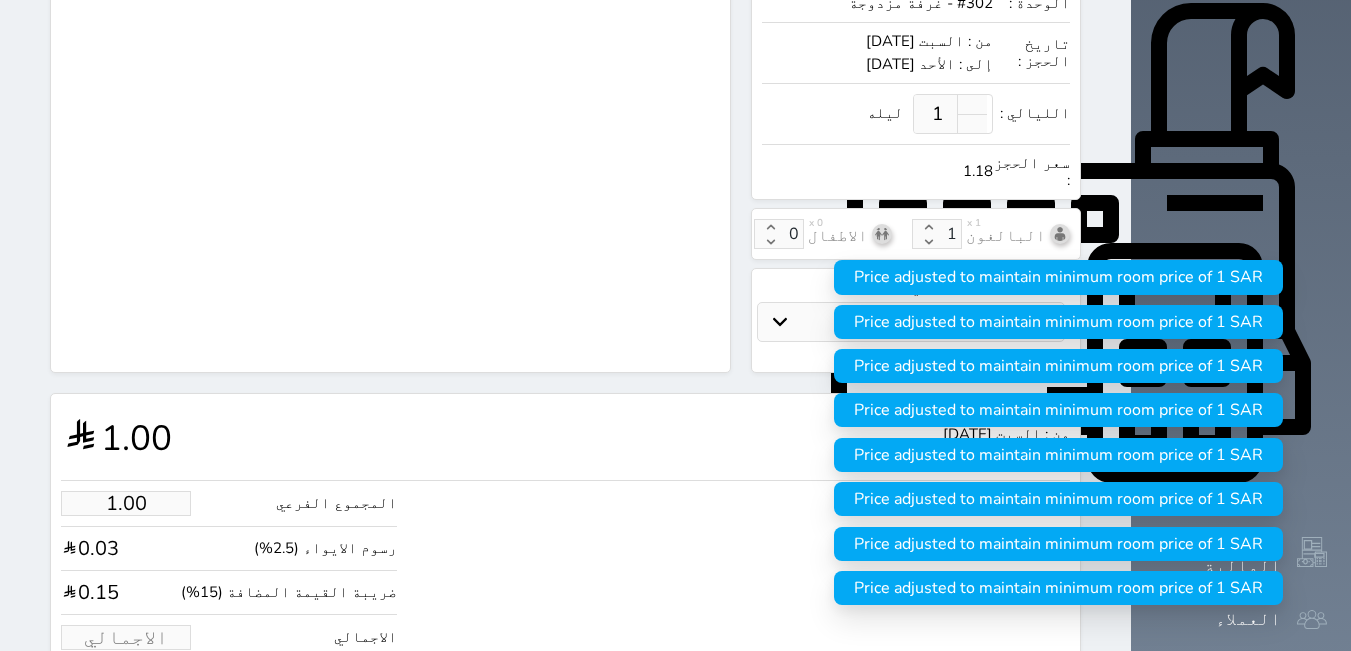type on "4.24" 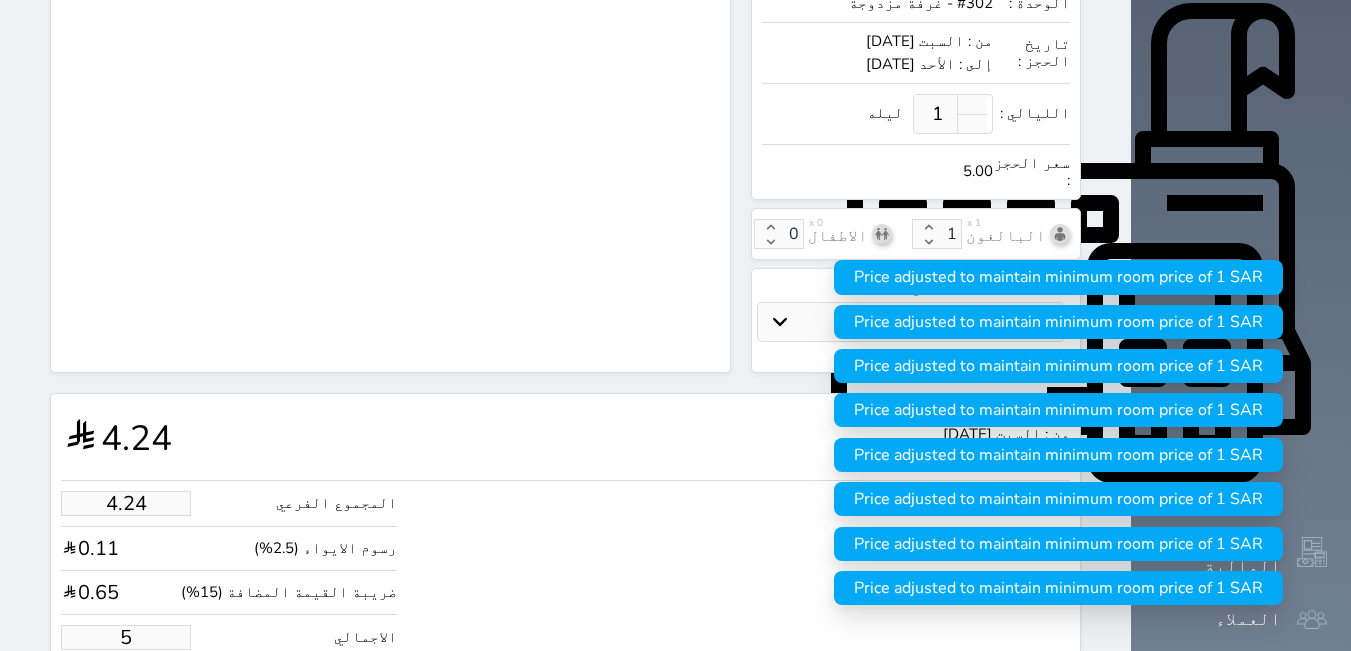 type on "42.42" 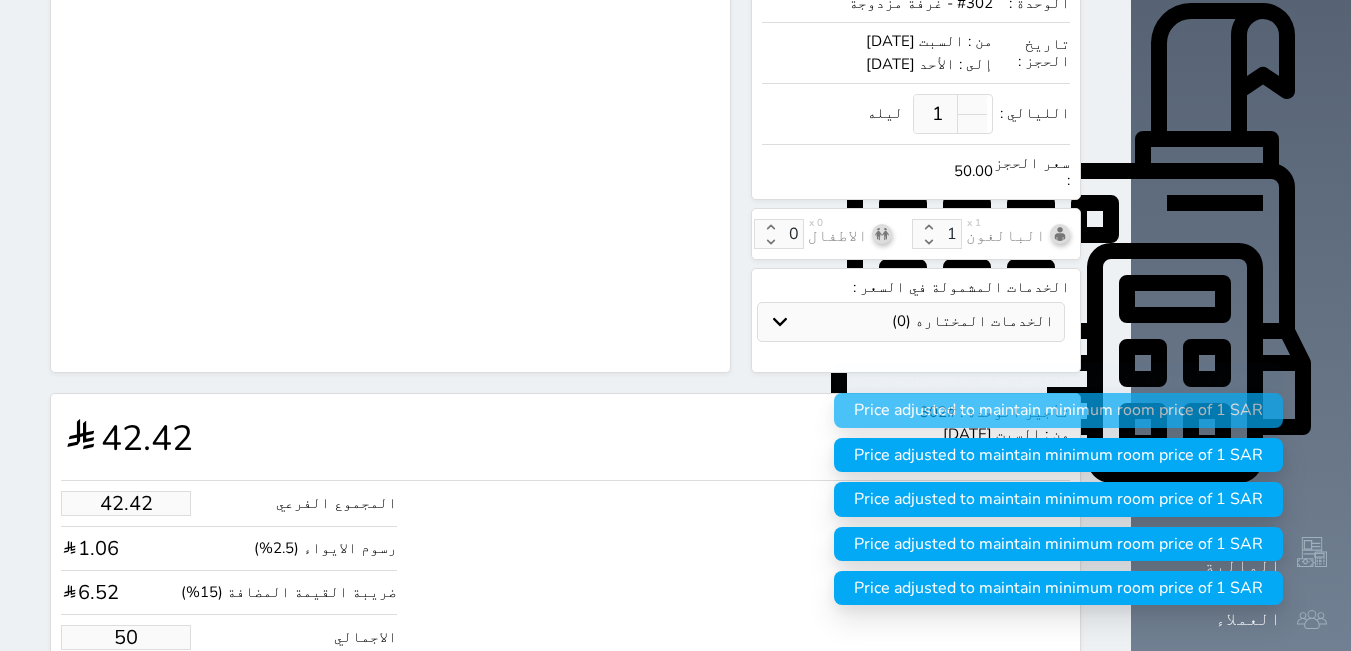 type on "50.00" 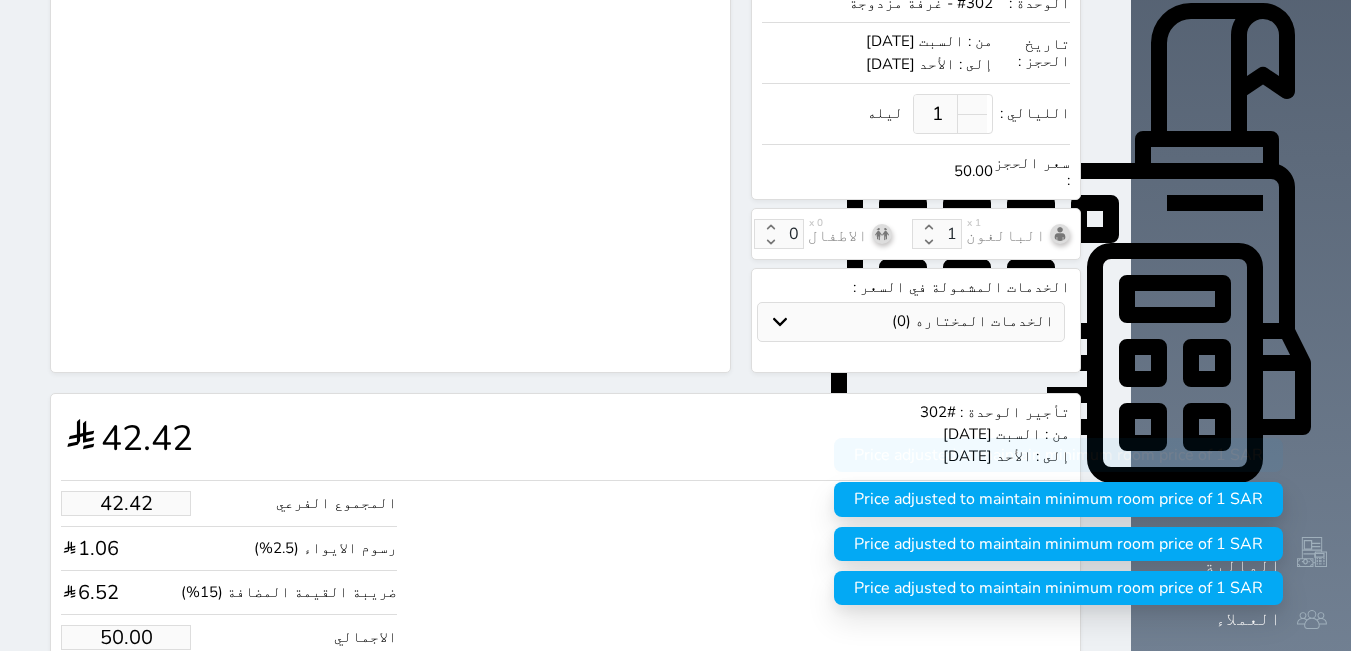 click on "حجز" at bounding box center [149, 698] 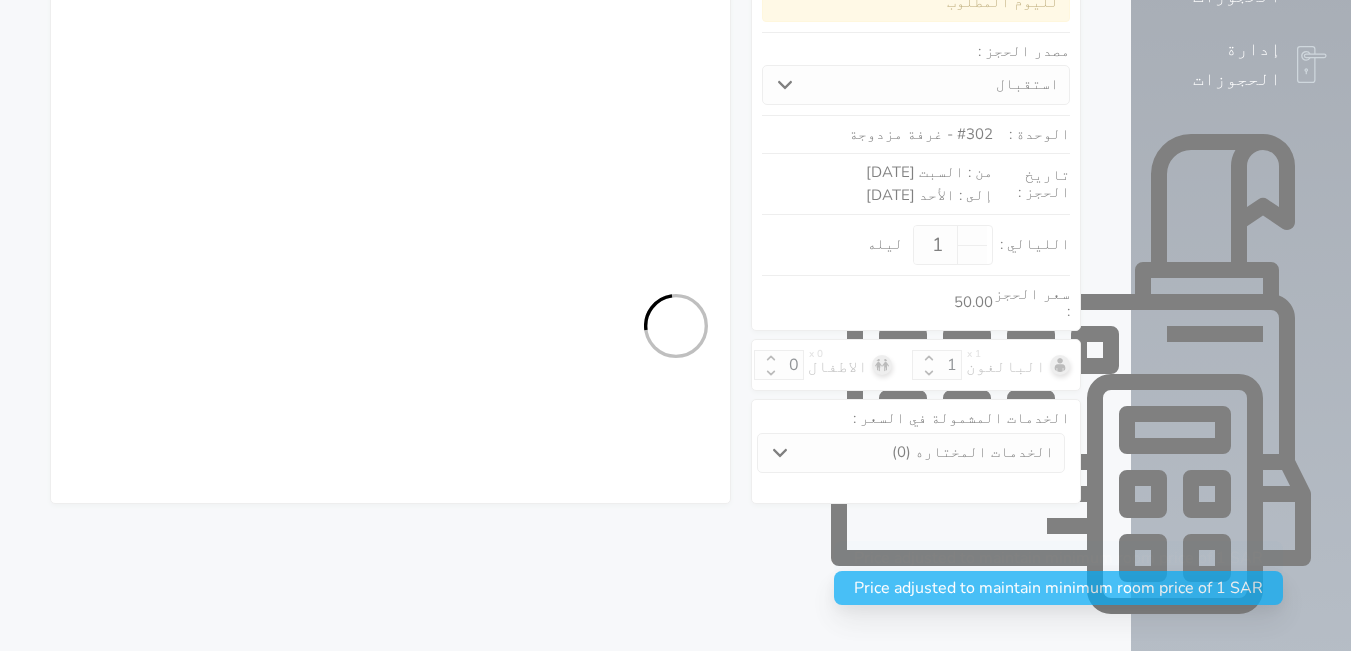 select on "1" 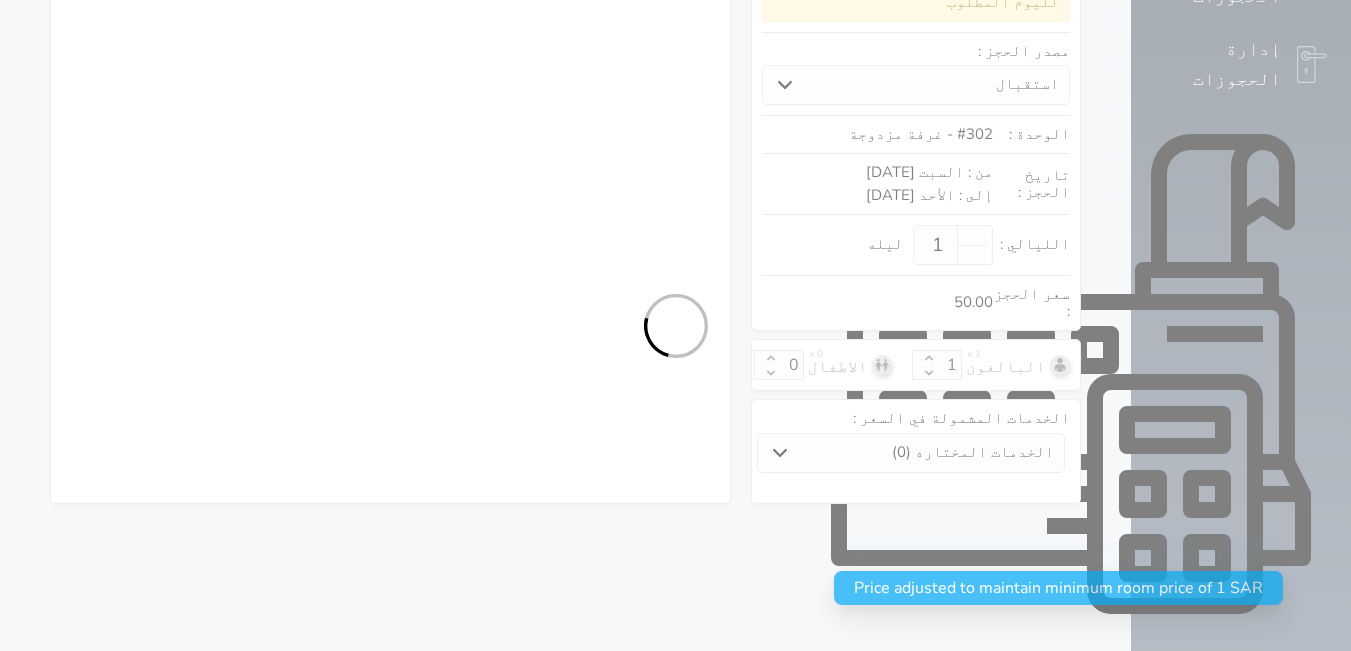 select on "113" 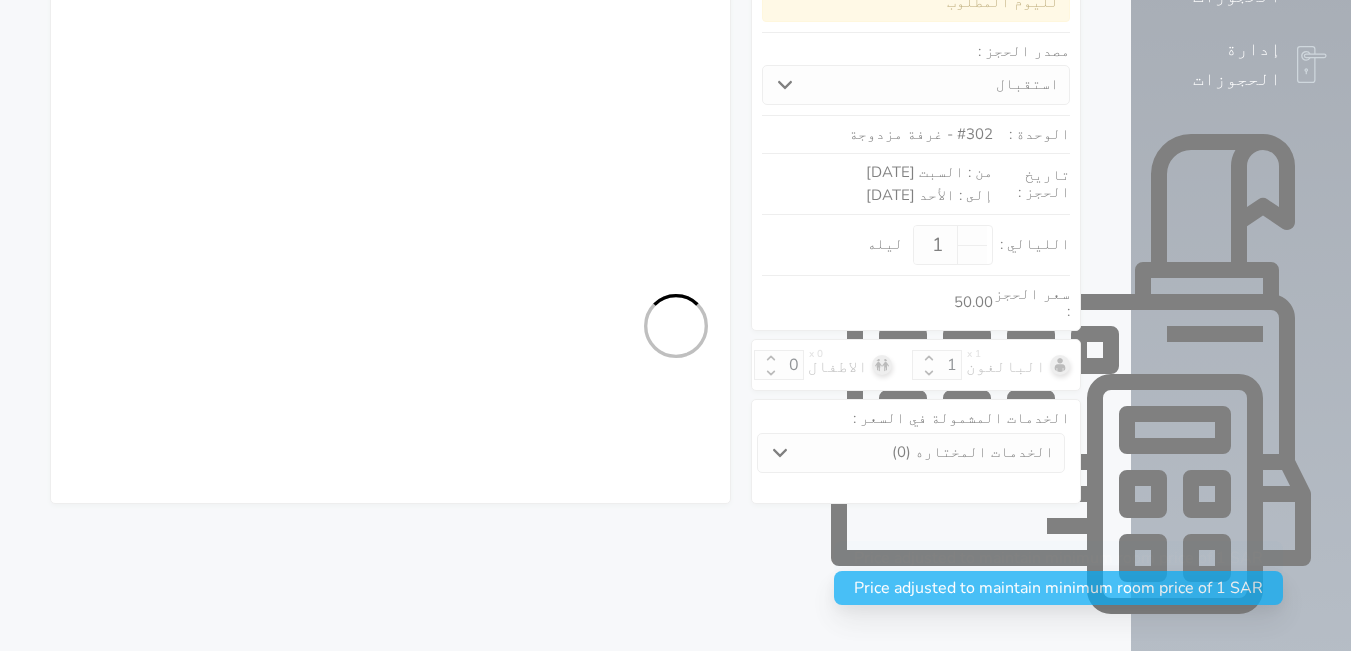 select on "1" 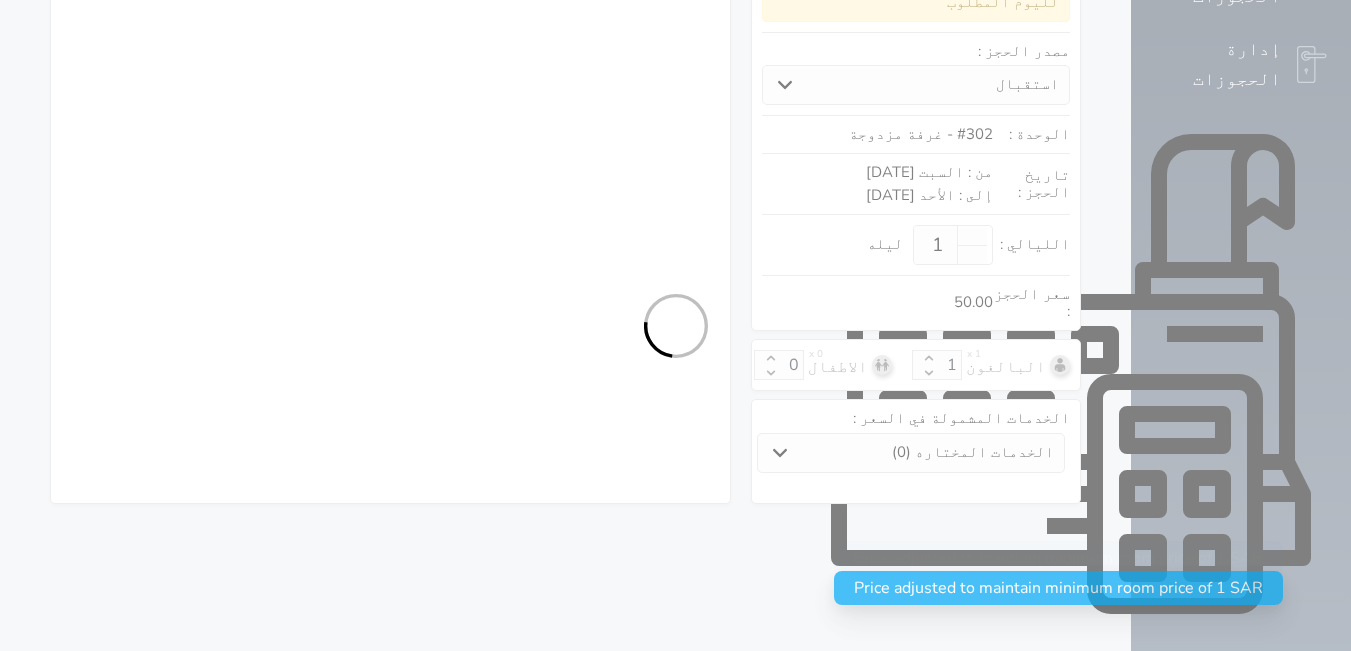 select on "7" 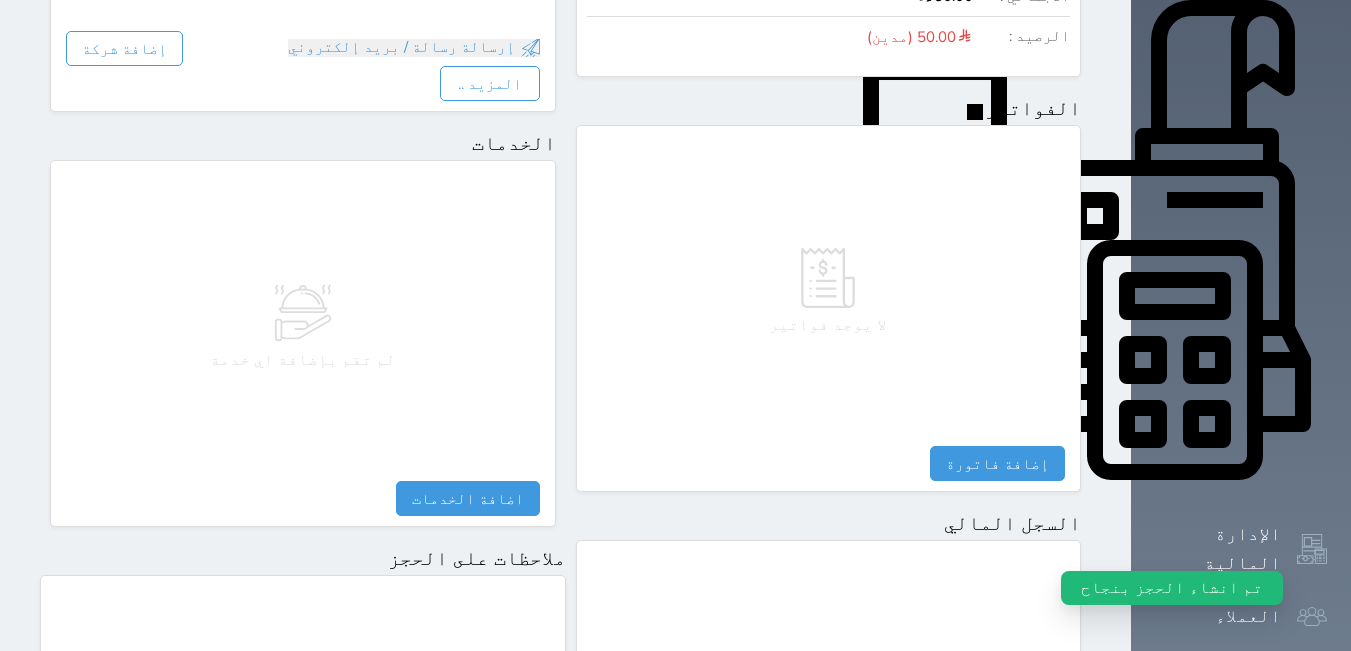 scroll, scrollTop: 700, scrollLeft: 0, axis: vertical 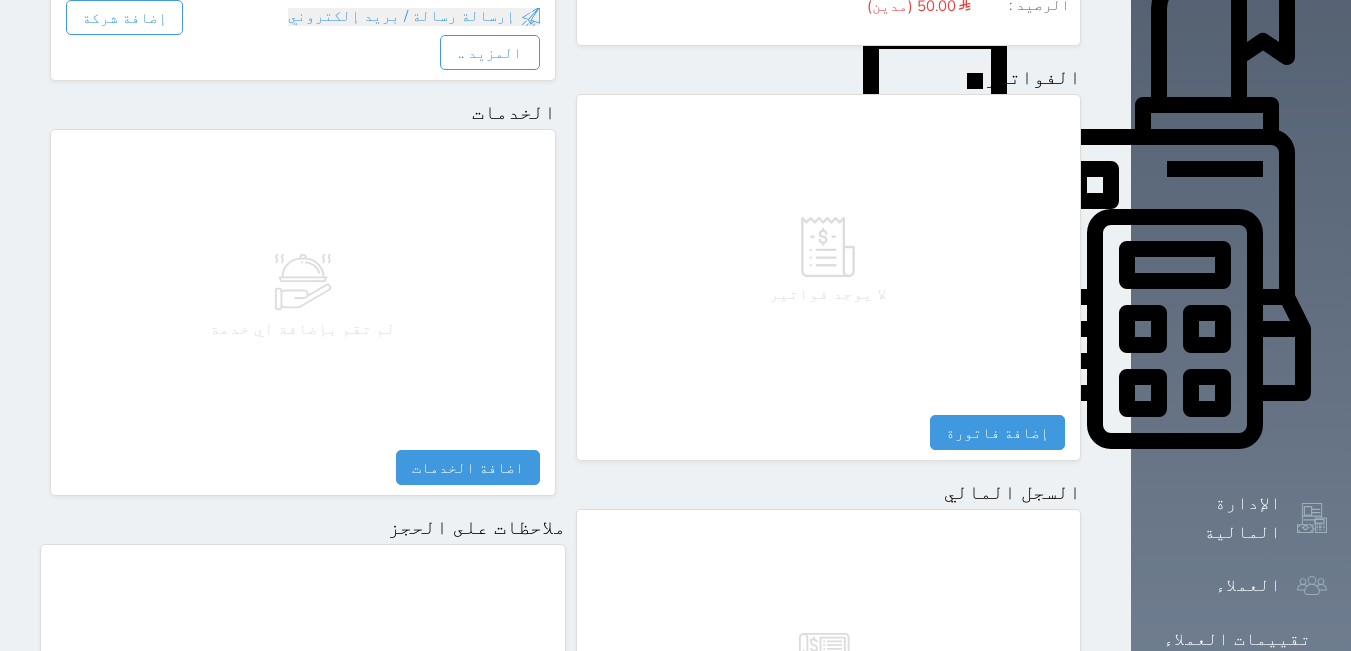 drag, startPoint x: 910, startPoint y: 645, endPoint x: 898, endPoint y: 651, distance: 13.416408 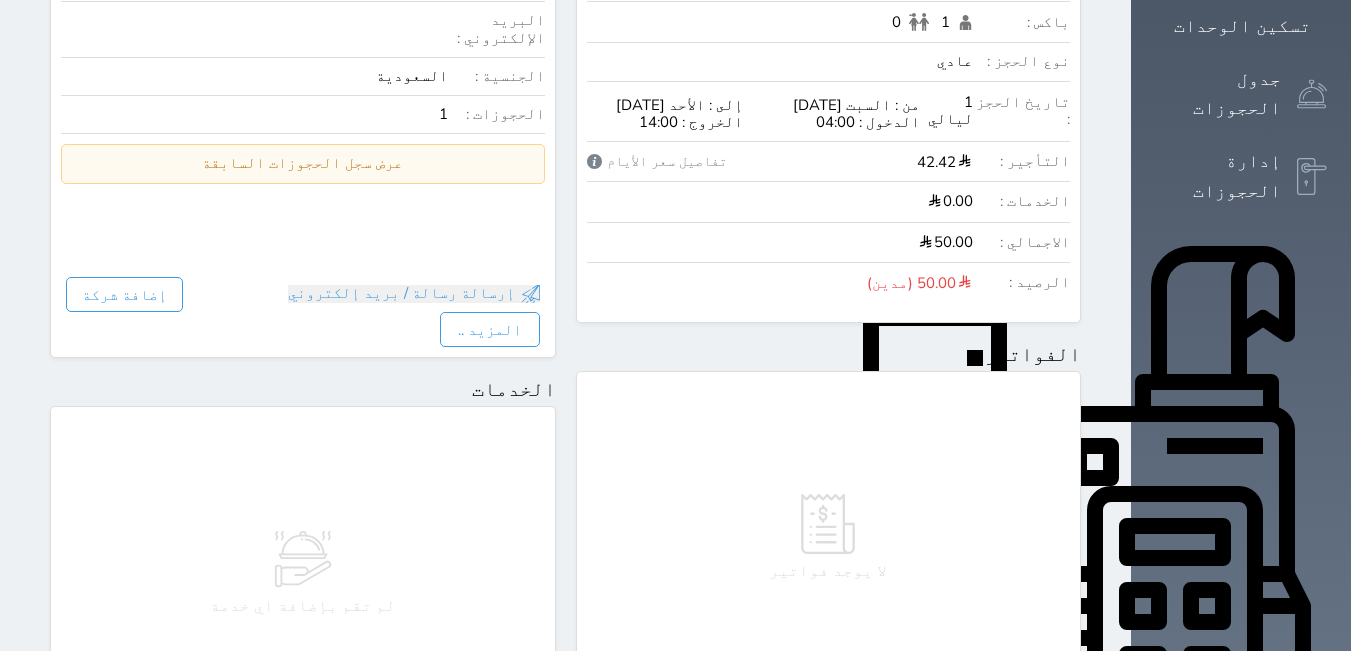 scroll, scrollTop: 997, scrollLeft: 0, axis: vertical 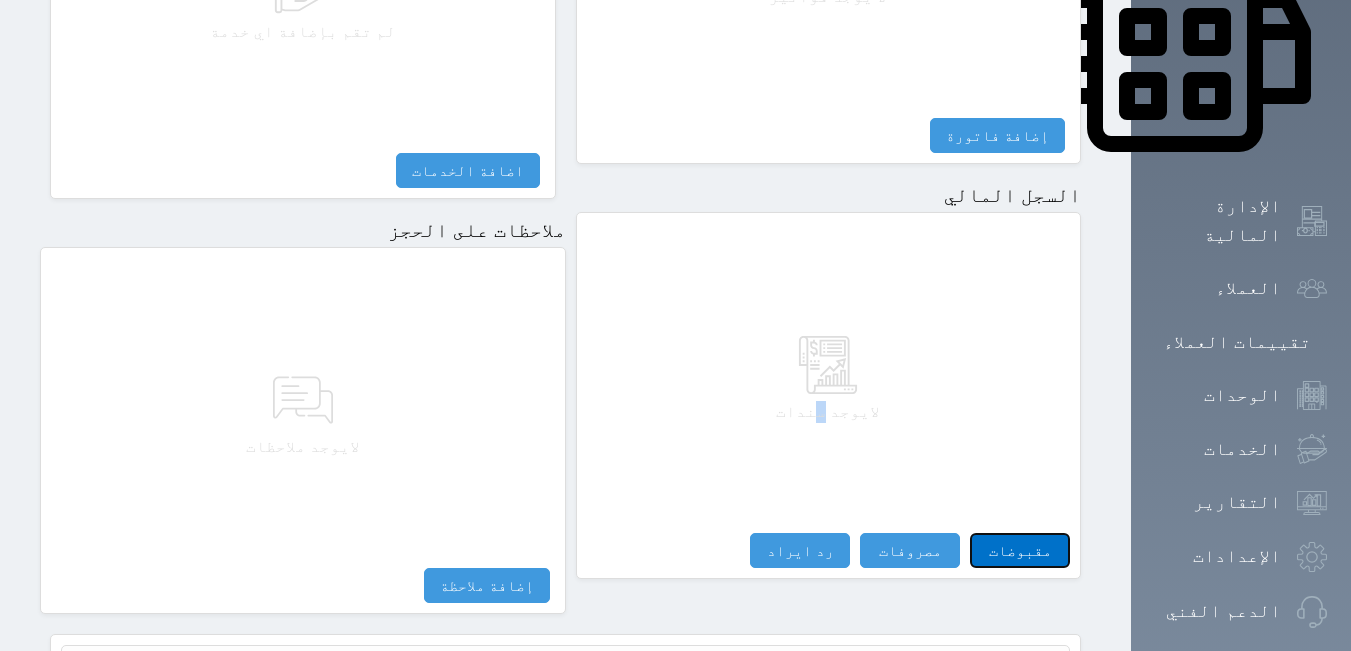click on "مقبوضات" at bounding box center (1020, 550) 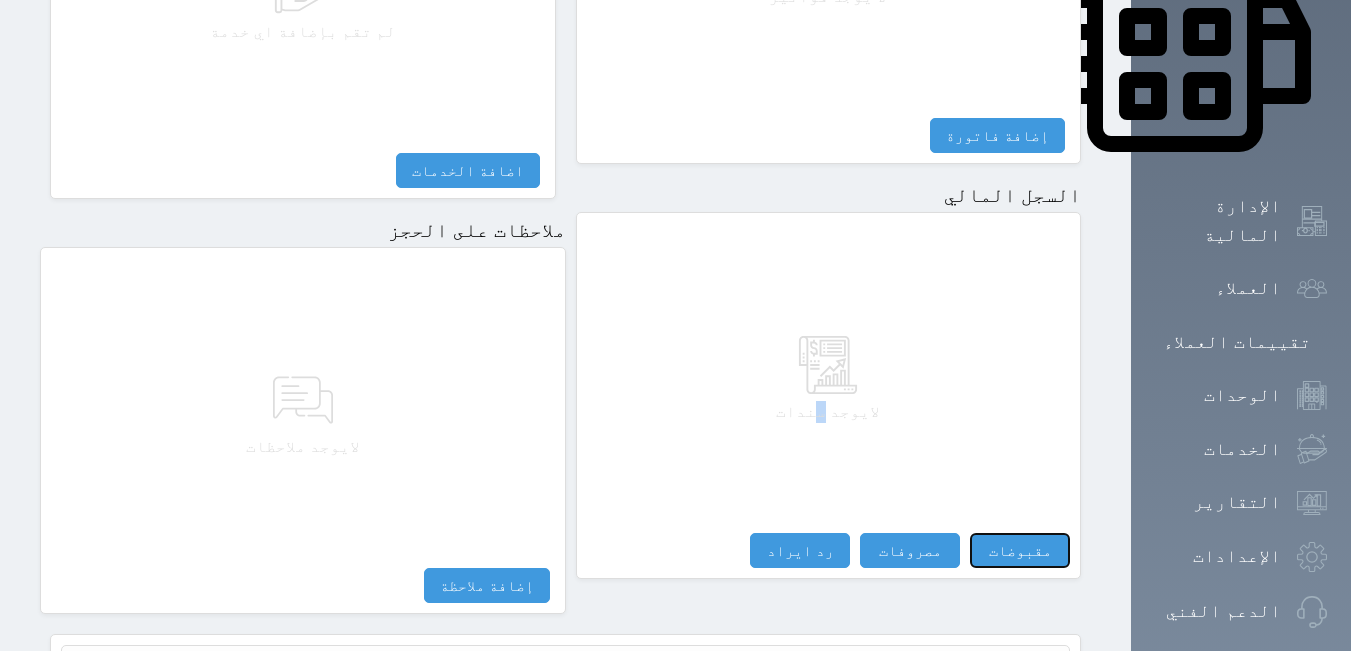 select 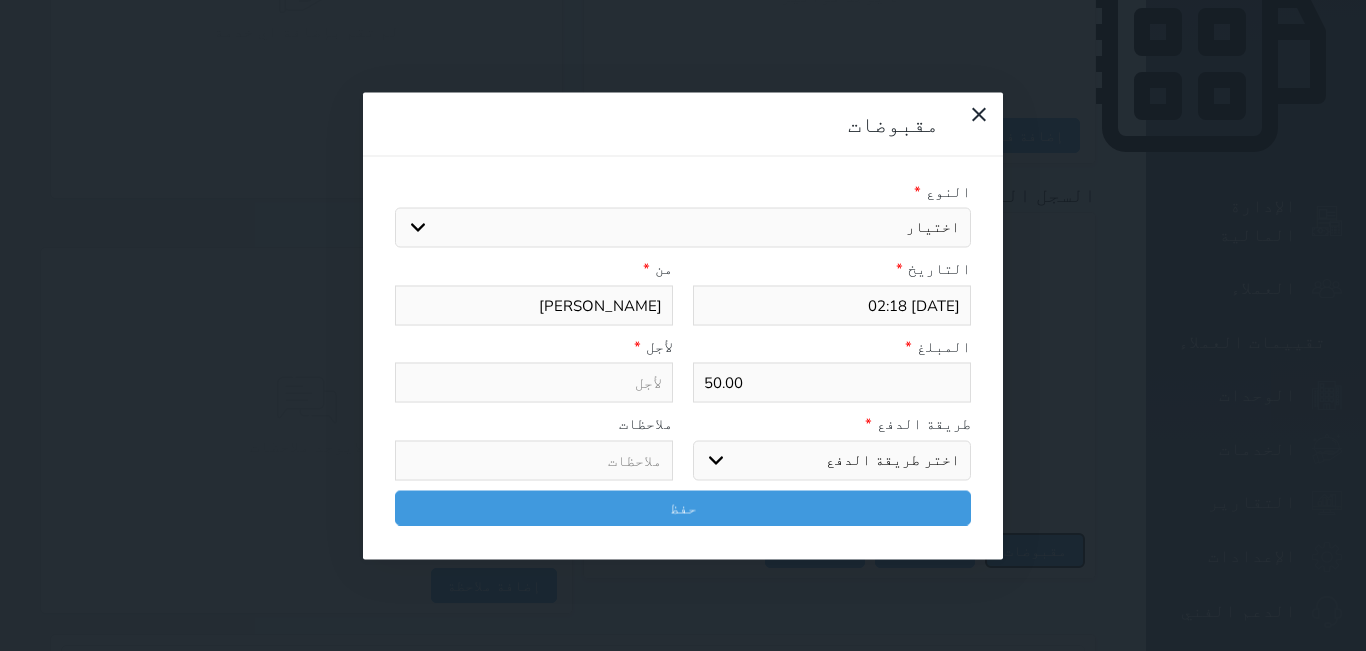 select 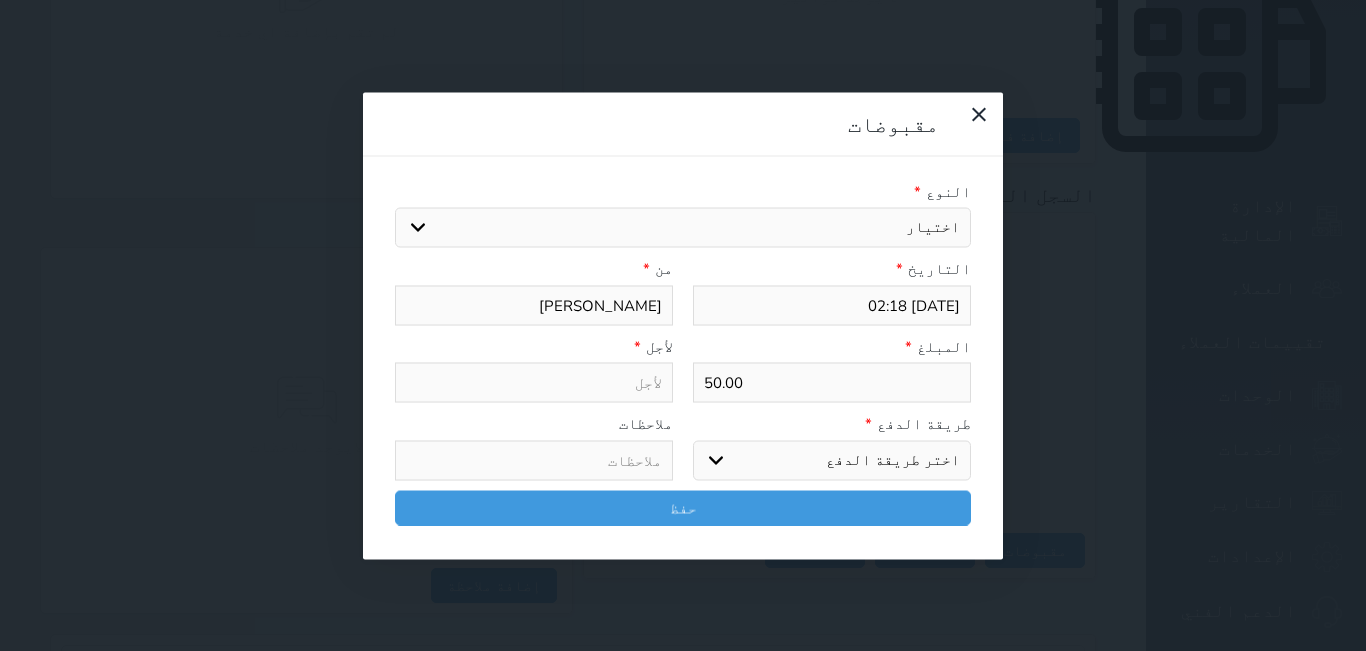 click on "اختيار   مقبوضات عامة قيمة إيجار فواتير تامين عربون لا ينطبق آخر مغسلة واي فاي - الإنترنت مواقف السيارات طعام الأغذية والمشروبات مشروبات المشروبات الباردة المشروبات الساخنة الإفطار غداء عشاء مخبز و كعك حمام سباحة الصالة الرياضية سبا و خدمات الجمال اختيار وإسقاط (خدمات النقل) ميني بار كابل - تلفزيون سرير إضافي تصفيف الشعر التسوق خدمات الجولات السياحية المنظمة خدمات الدليل السياحي" at bounding box center (683, 228) 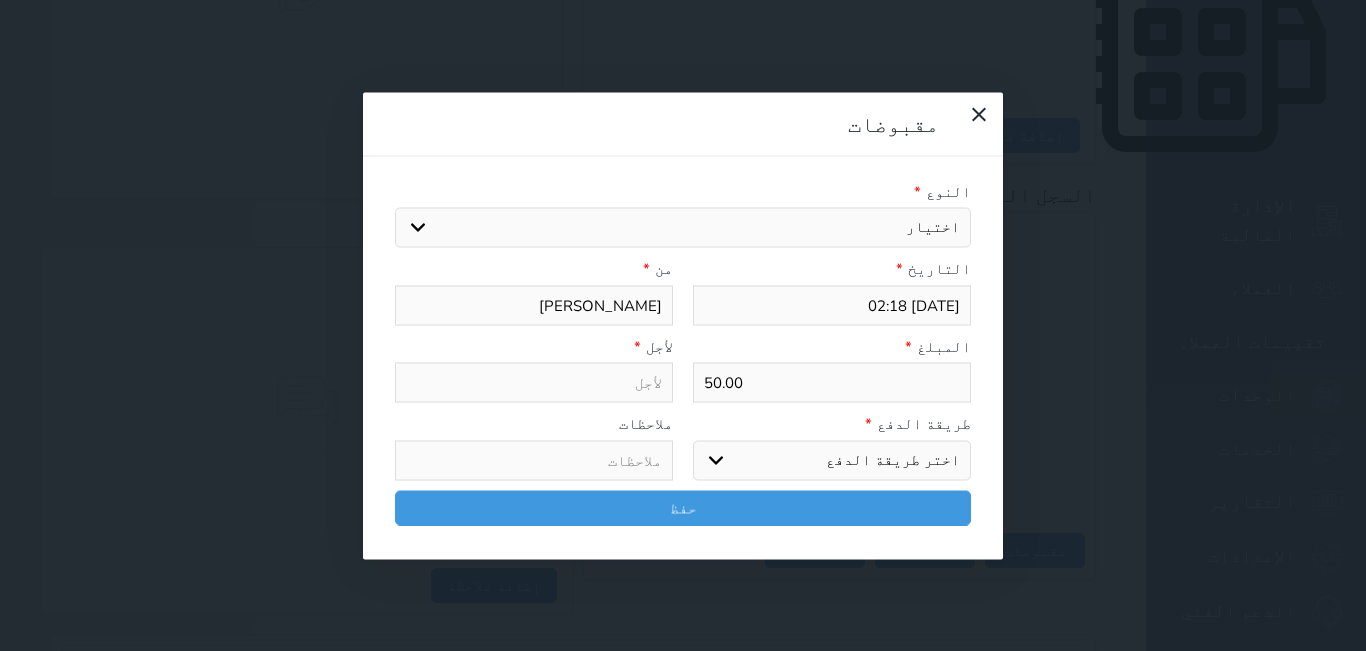 select on "143139" 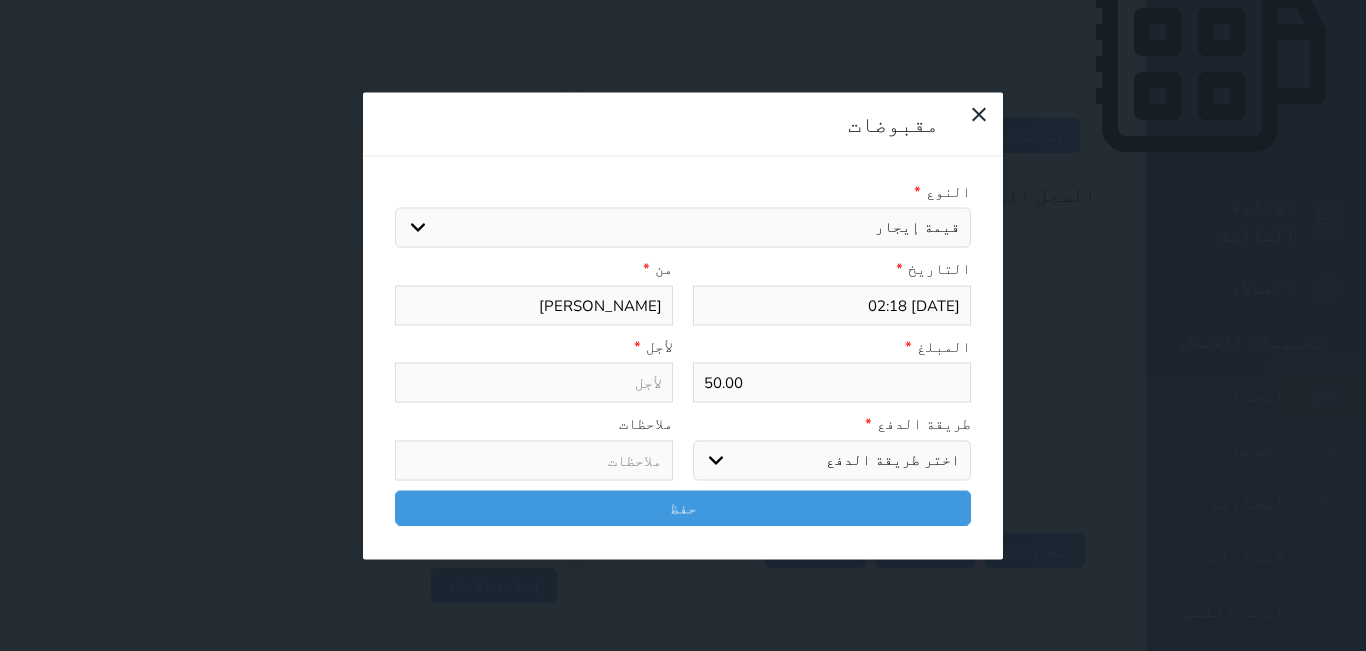 click on "اختيار   مقبوضات عامة قيمة إيجار فواتير تامين عربون لا ينطبق آخر مغسلة واي فاي - الإنترنت مواقف السيارات طعام الأغذية والمشروبات مشروبات المشروبات الباردة المشروبات الساخنة الإفطار غداء عشاء مخبز و كعك حمام سباحة الصالة الرياضية سبا و خدمات الجمال اختيار وإسقاط (خدمات النقل) ميني بار كابل - تلفزيون سرير إضافي تصفيف الشعر التسوق خدمات الجولات السياحية المنظمة خدمات الدليل السياحي" at bounding box center (683, 228) 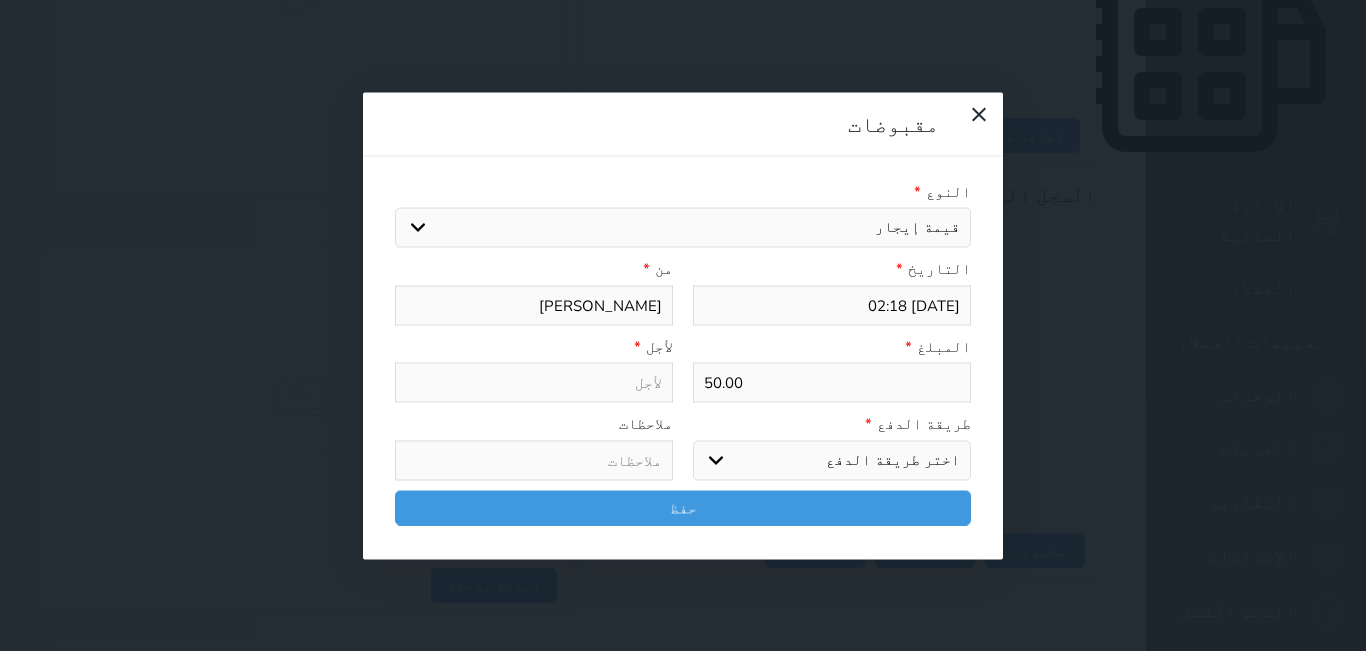 type on "قيمة إيجار - الوحدة - 302" 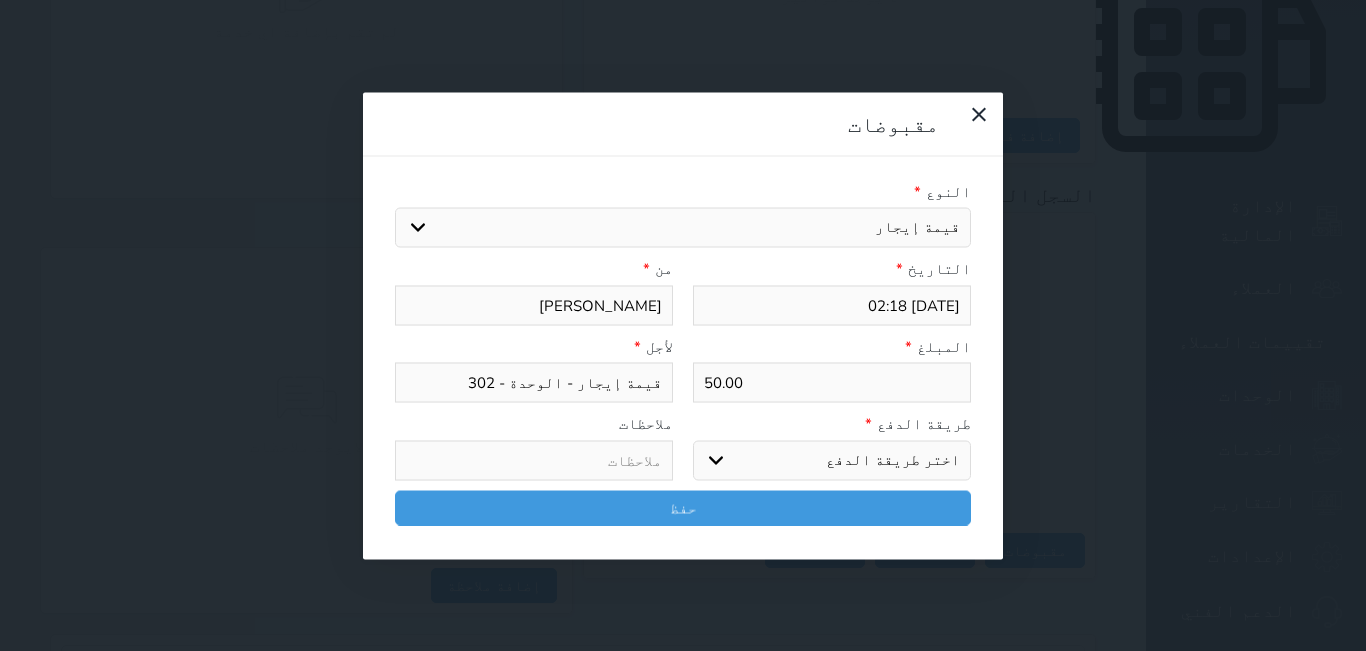 click on "اختر طريقة الدفع   دفع نقدى   تحويل بنكى   مدى   بطاقة ائتمان   آجل" at bounding box center [832, 460] 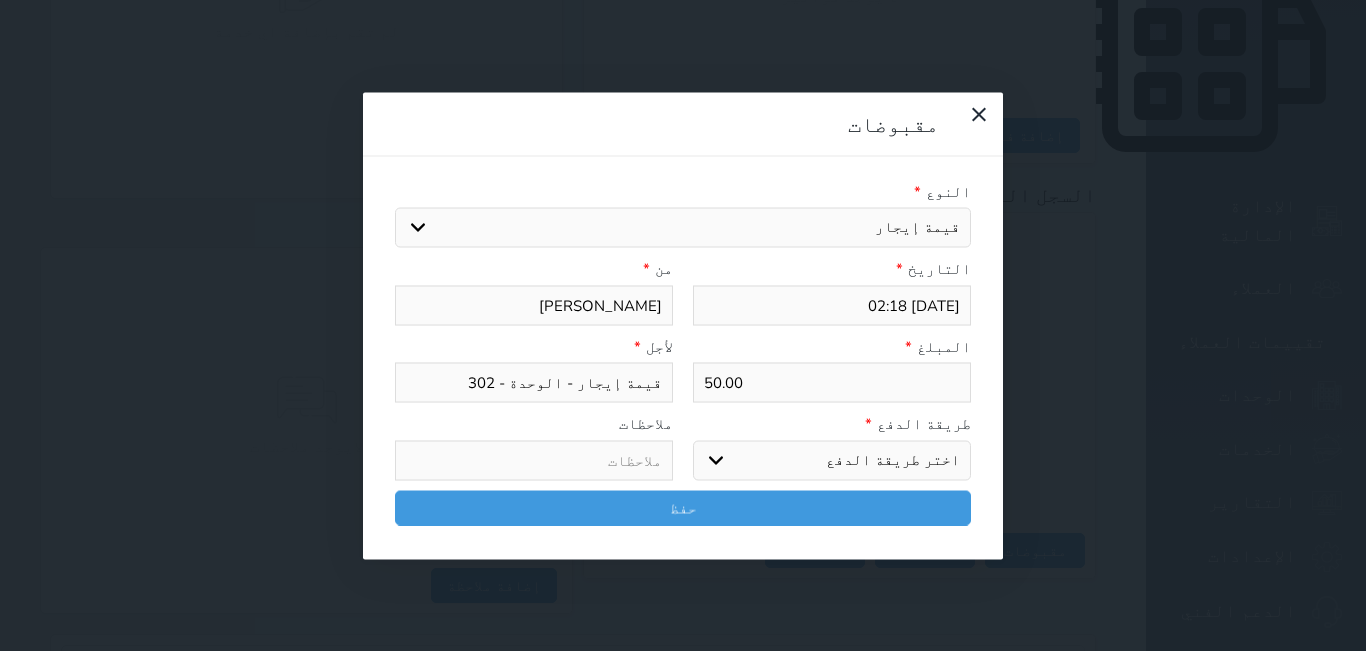 select on "cash" 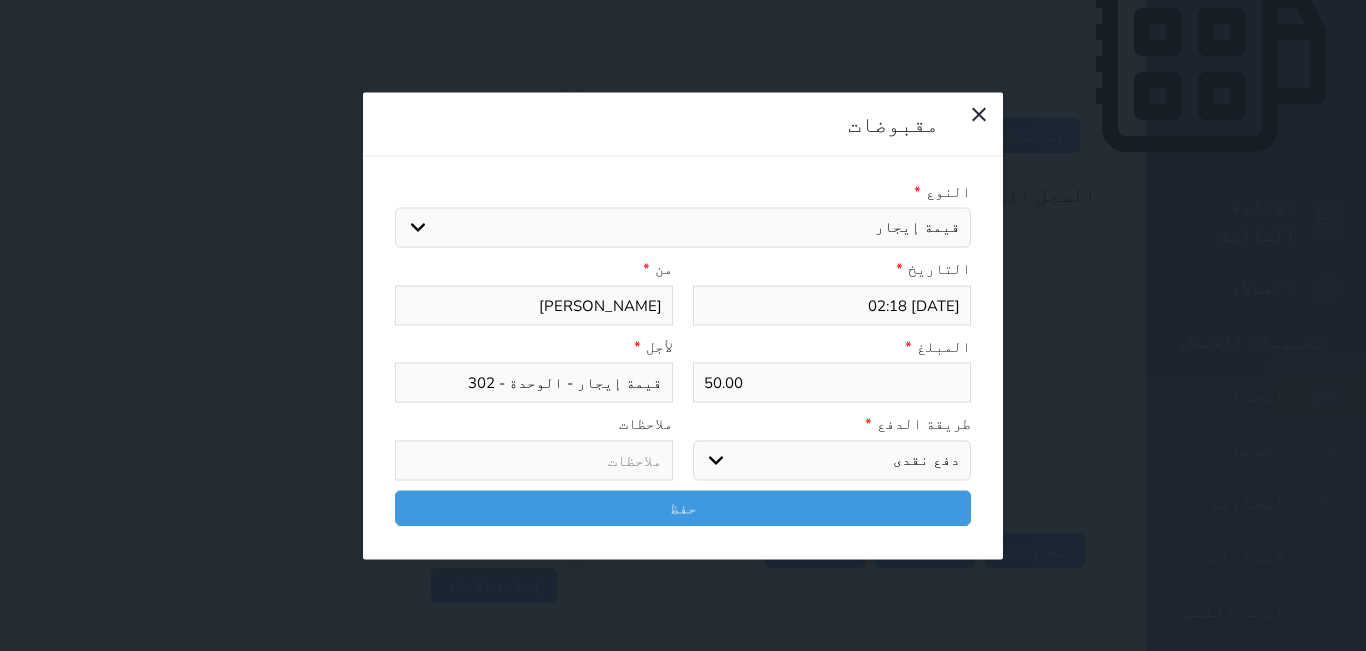click on "اختر طريقة الدفع   دفع نقدى   تحويل بنكى   مدى   بطاقة ائتمان   آجل" at bounding box center [832, 460] 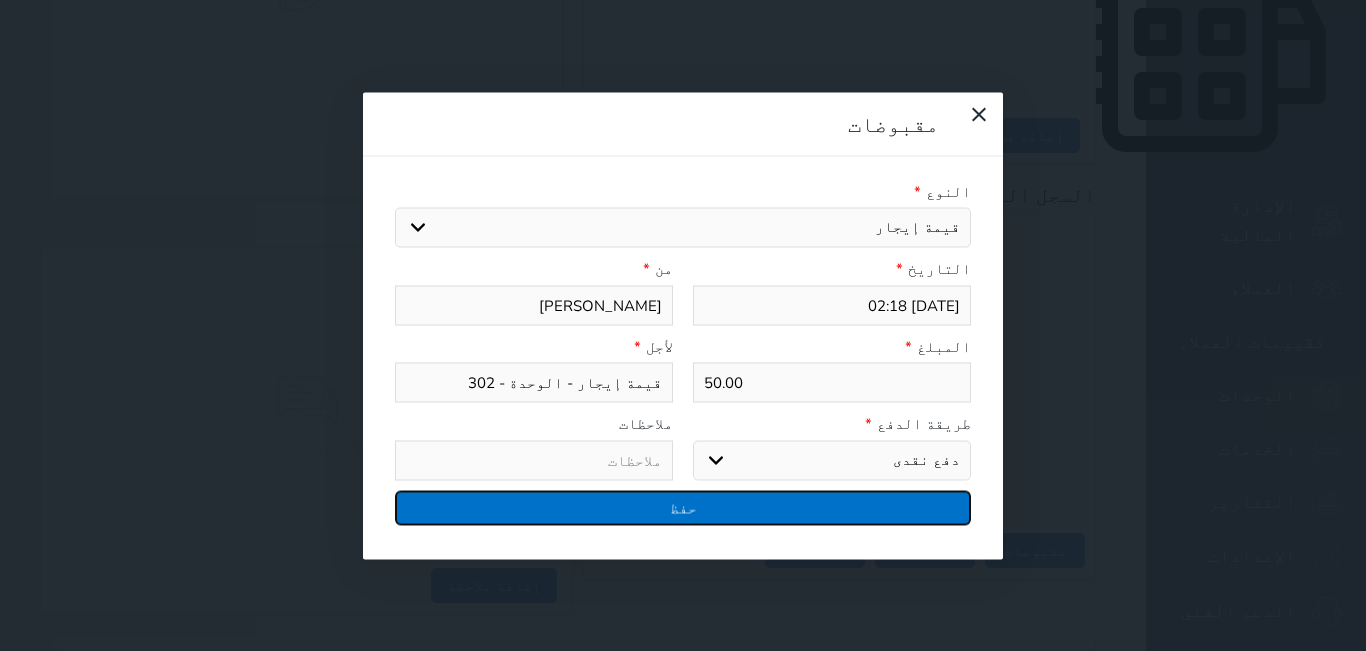 click on "حفظ" at bounding box center (683, 507) 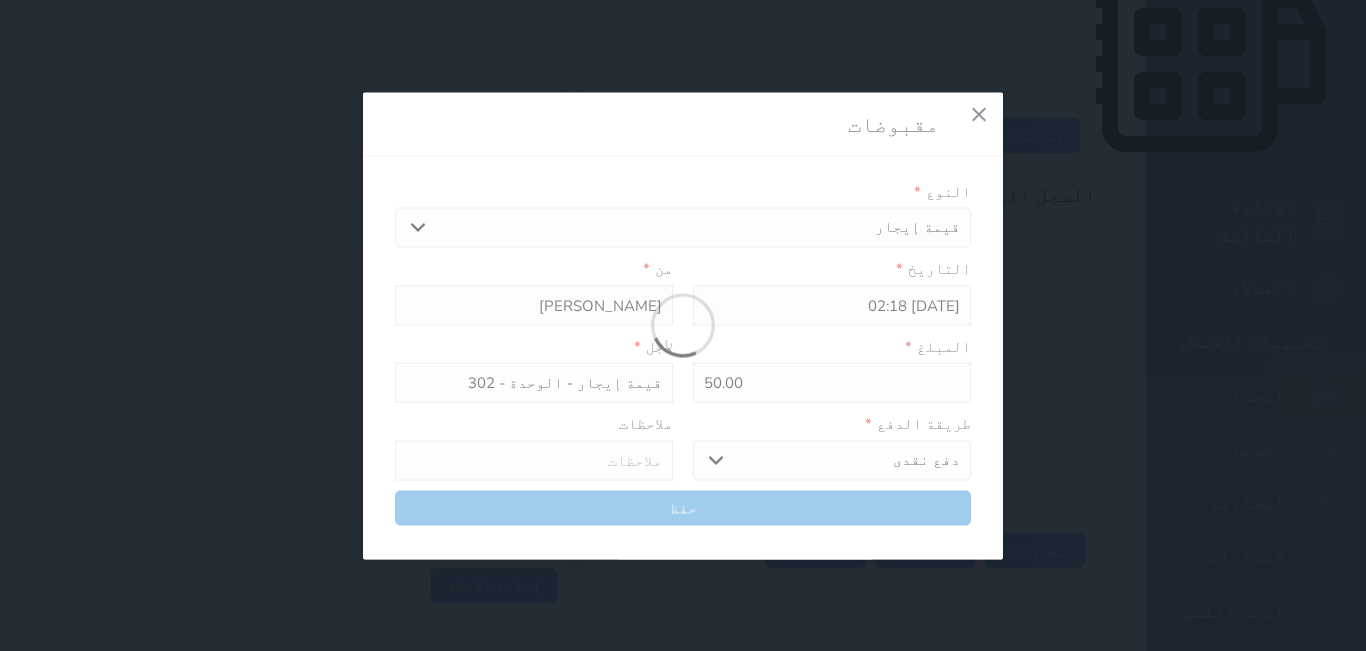 select 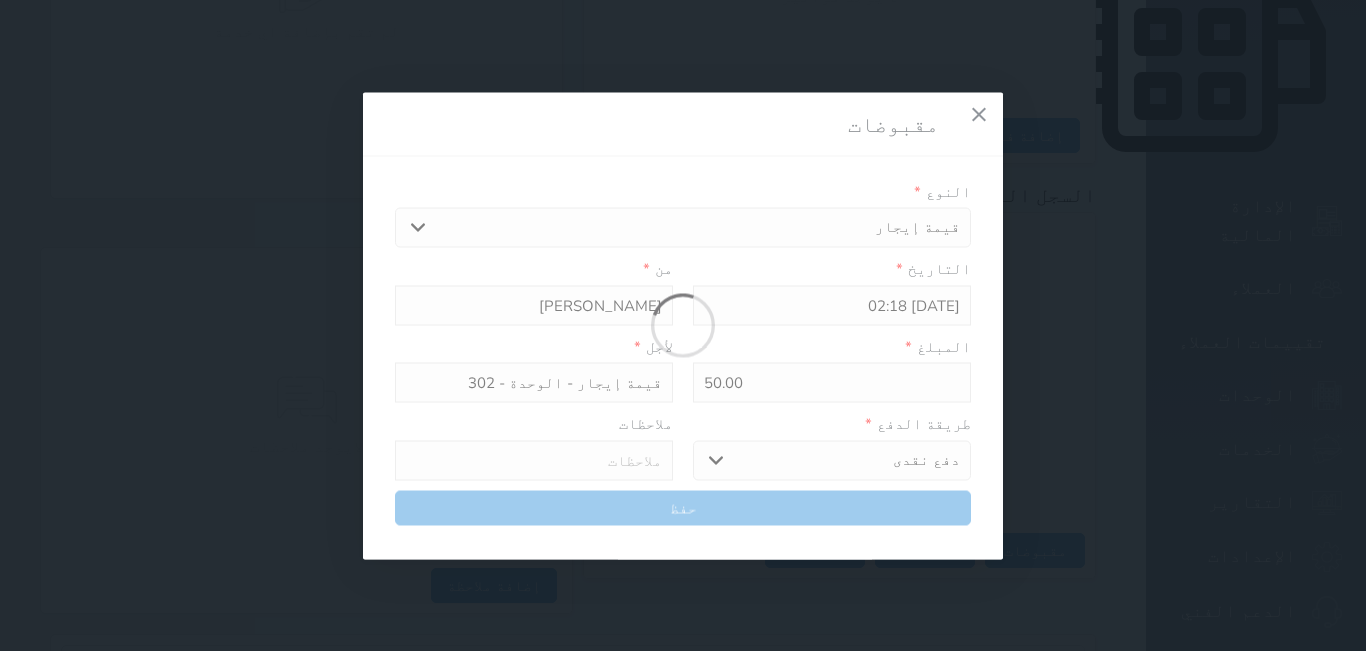 type 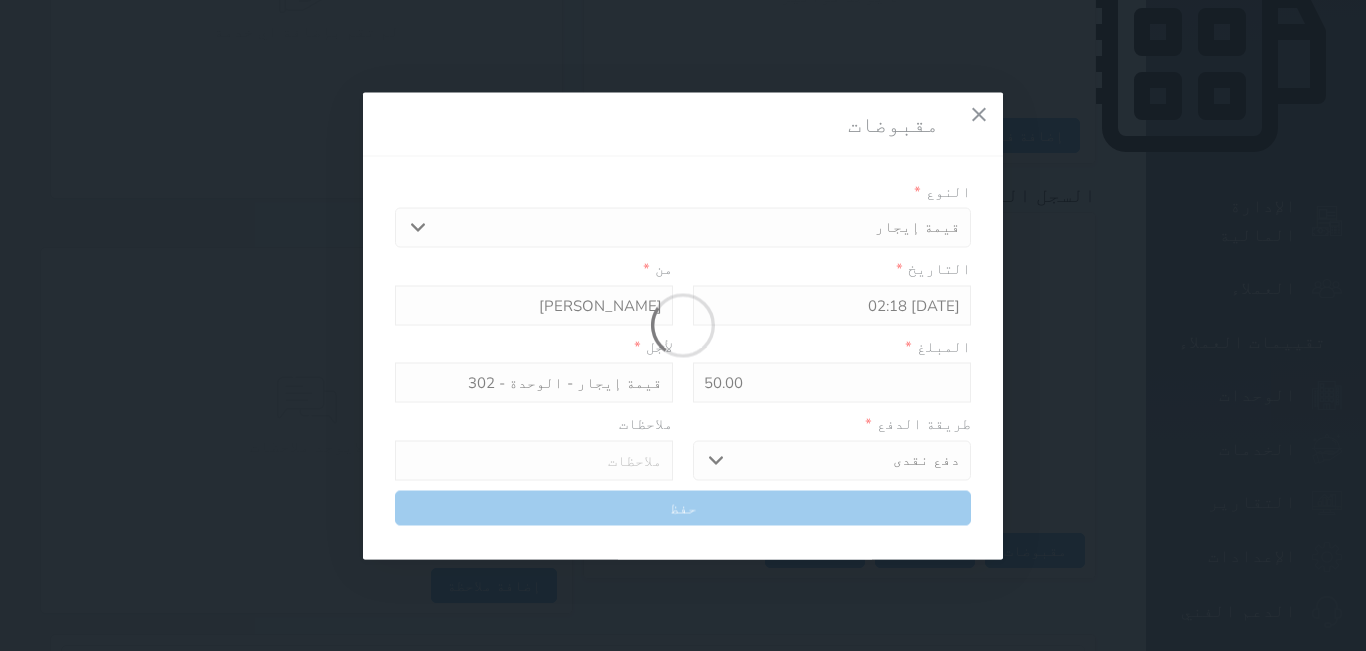 type on "0" 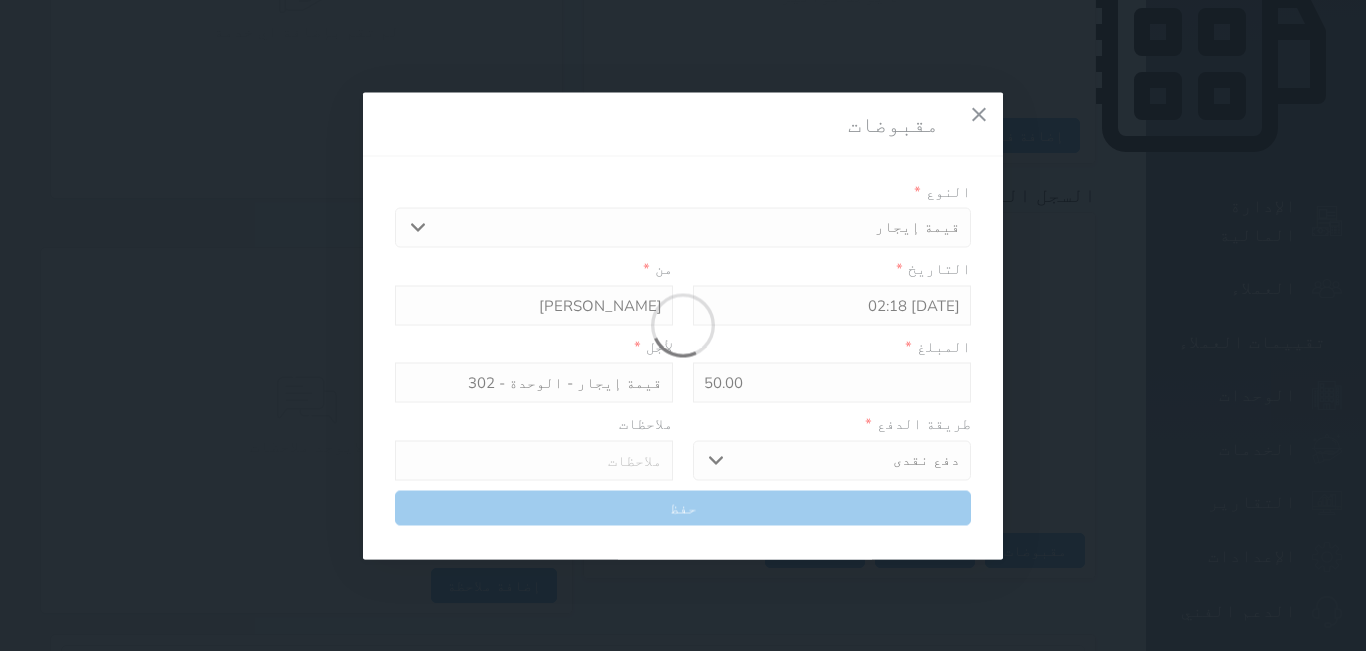 select 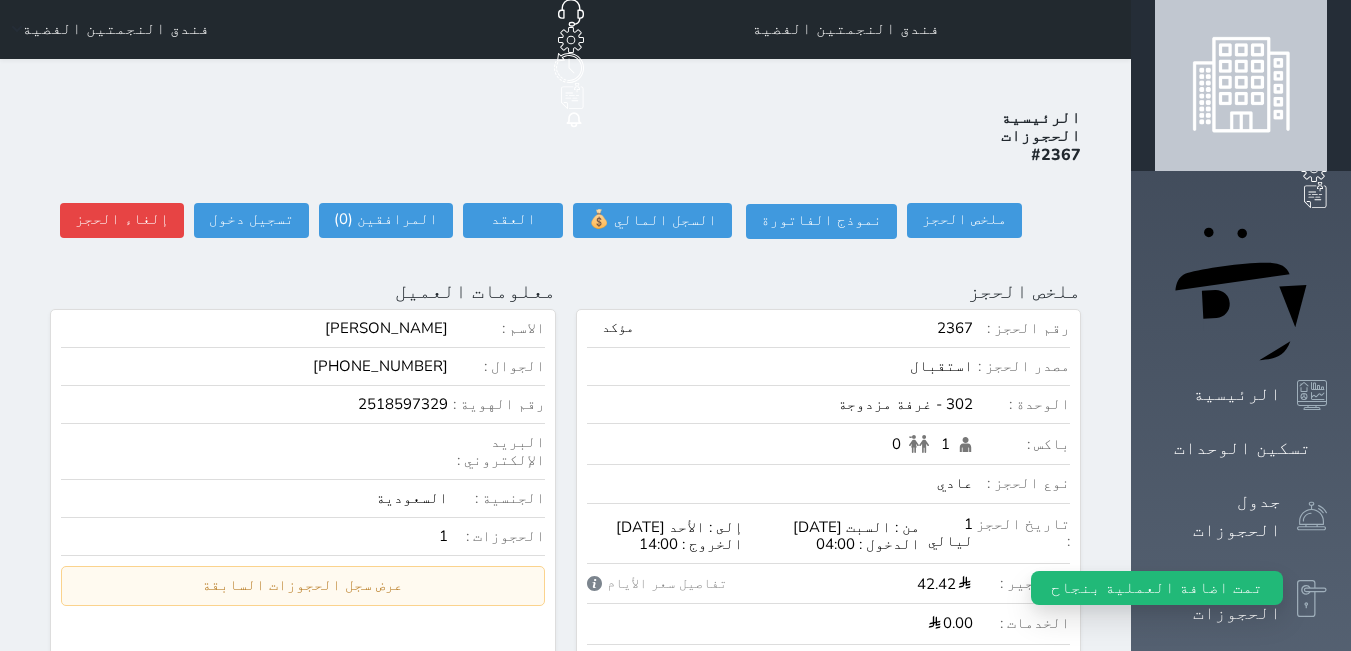 scroll, scrollTop: 0, scrollLeft: 0, axis: both 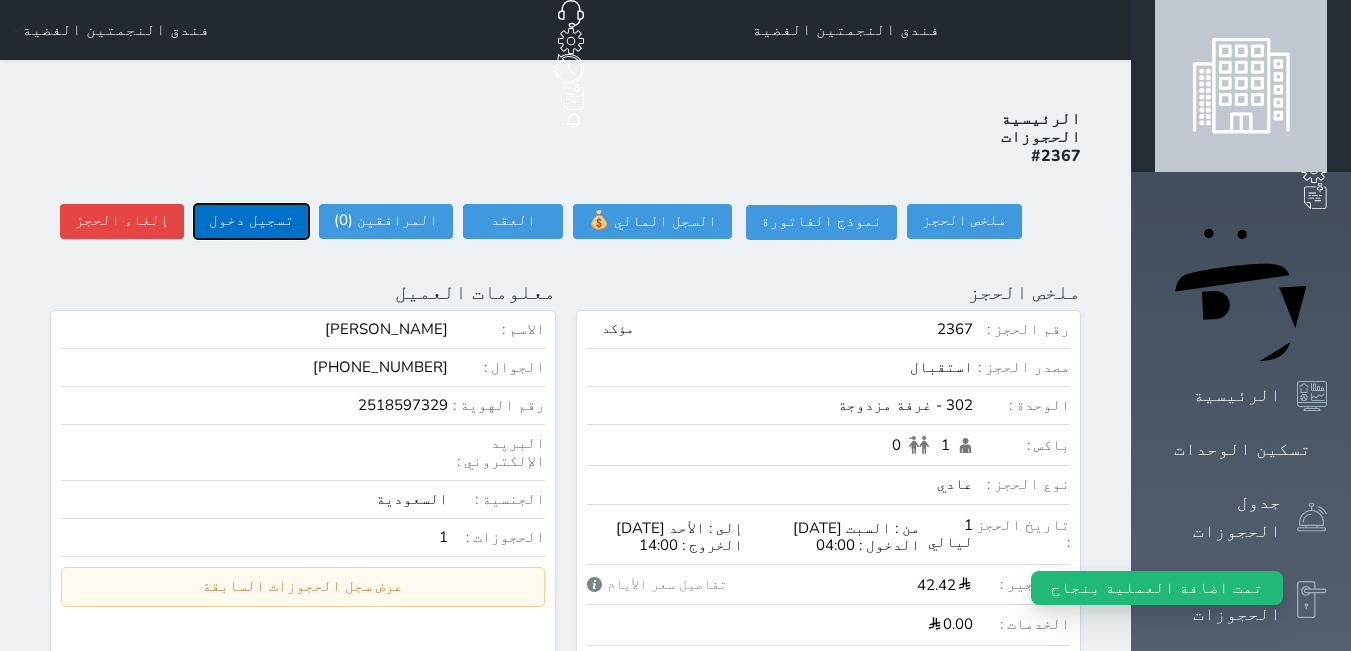 click on "تسجيل دخول" at bounding box center [251, 221] 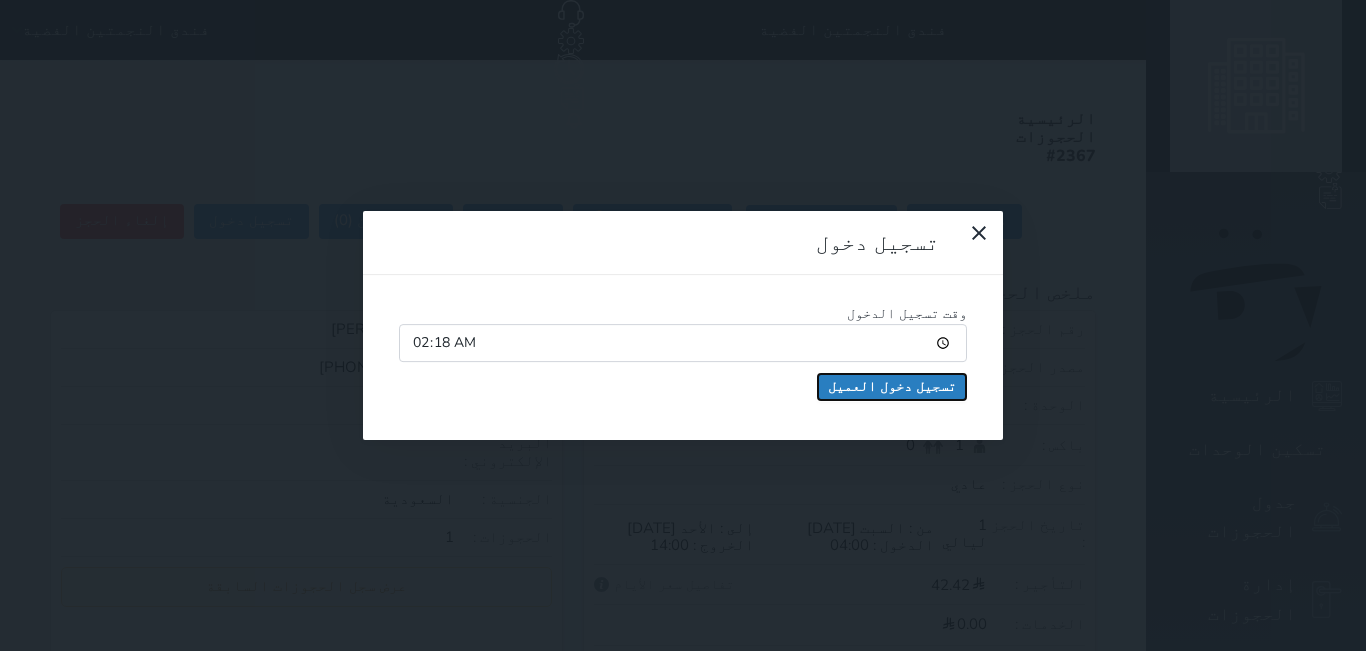 click on "تسجيل دخول العميل" at bounding box center (892, 387) 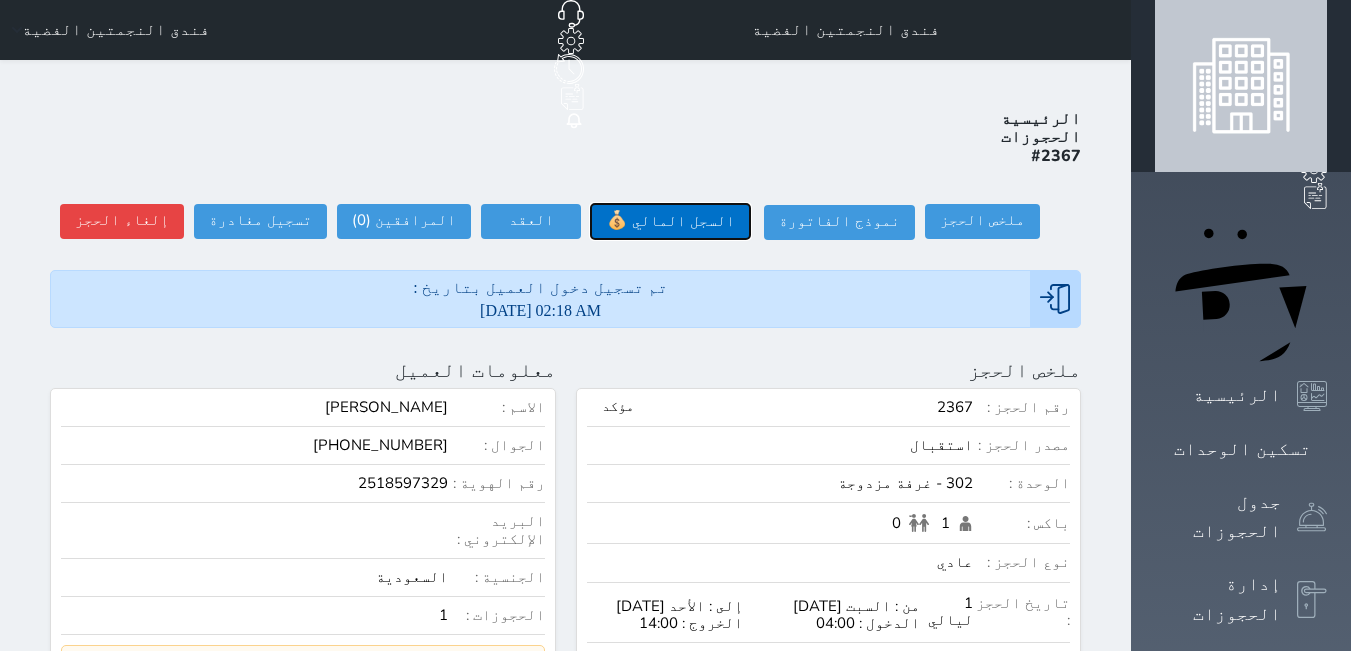 drag, startPoint x: 569, startPoint y: 169, endPoint x: 572, endPoint y: 154, distance: 15.297058 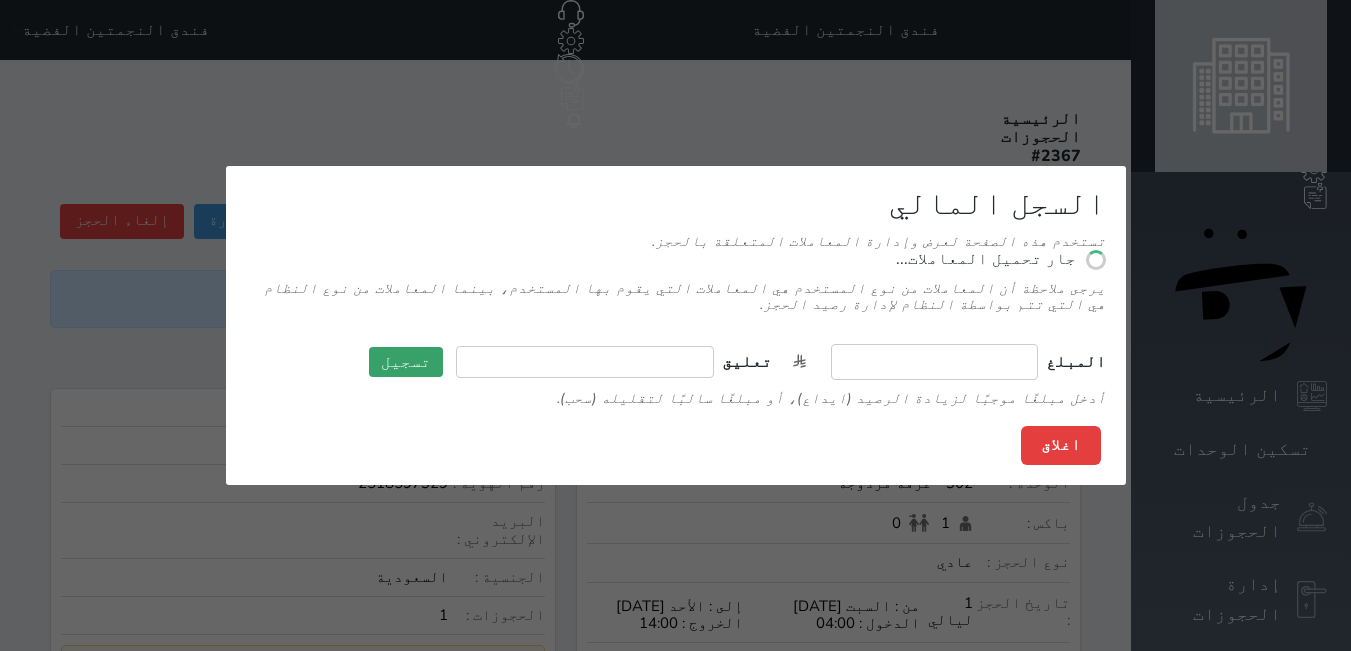 click on "السجل المالي   تستخدم هذه الصفحة لعرض وإدارة المعاملات المتعلقة بالحجز.     جار تحميل المعاملات...       يرجى ملاحظة أن المعاملات من نوع المستخدم هي المعاملات التي يقوم بها المستخدم، بينما المعاملات من نوع النظام هي التي تتم بواسطة النظام لإدارة رصيد الحجز.     المبلغ       تعليق     تسجيل   أدخل مبلغًا موجبًا لزيادة الرصيد (ايداع)، أو مبلغًا سالبًا لتقليله (سحب).   اغلاق" at bounding box center (675, 325) 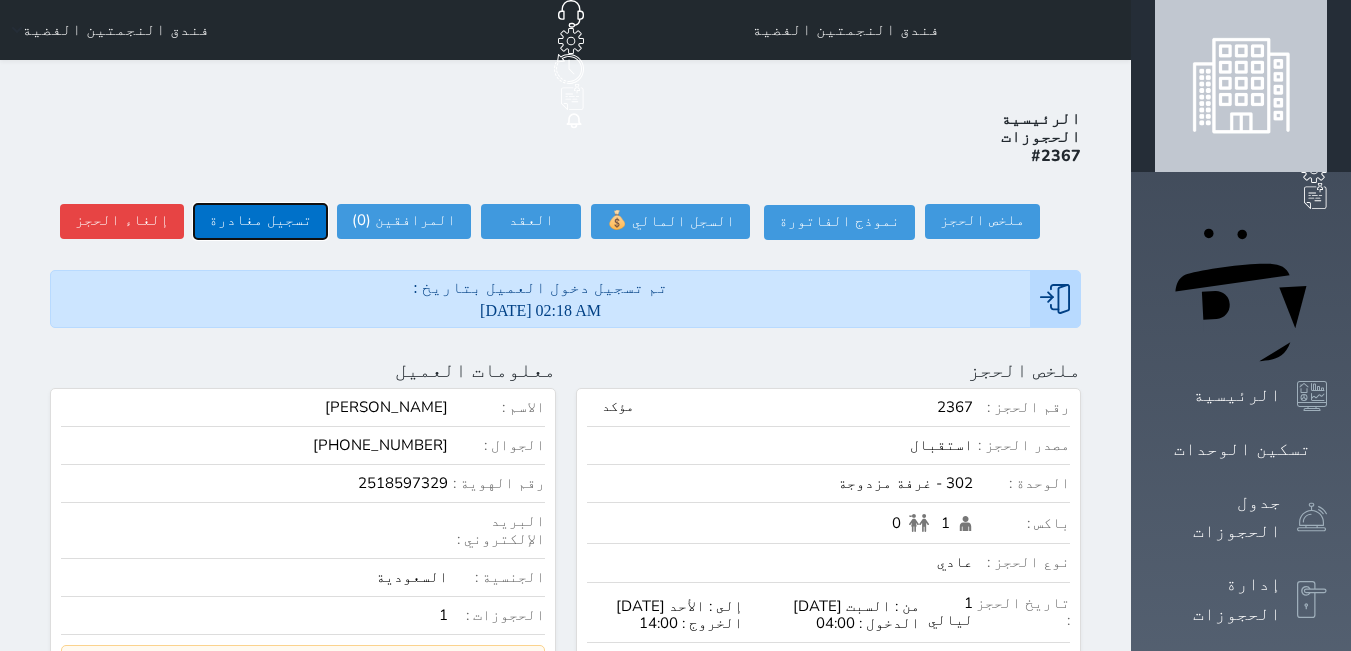 click on "تسجيل مغادرة" at bounding box center [260, 221] 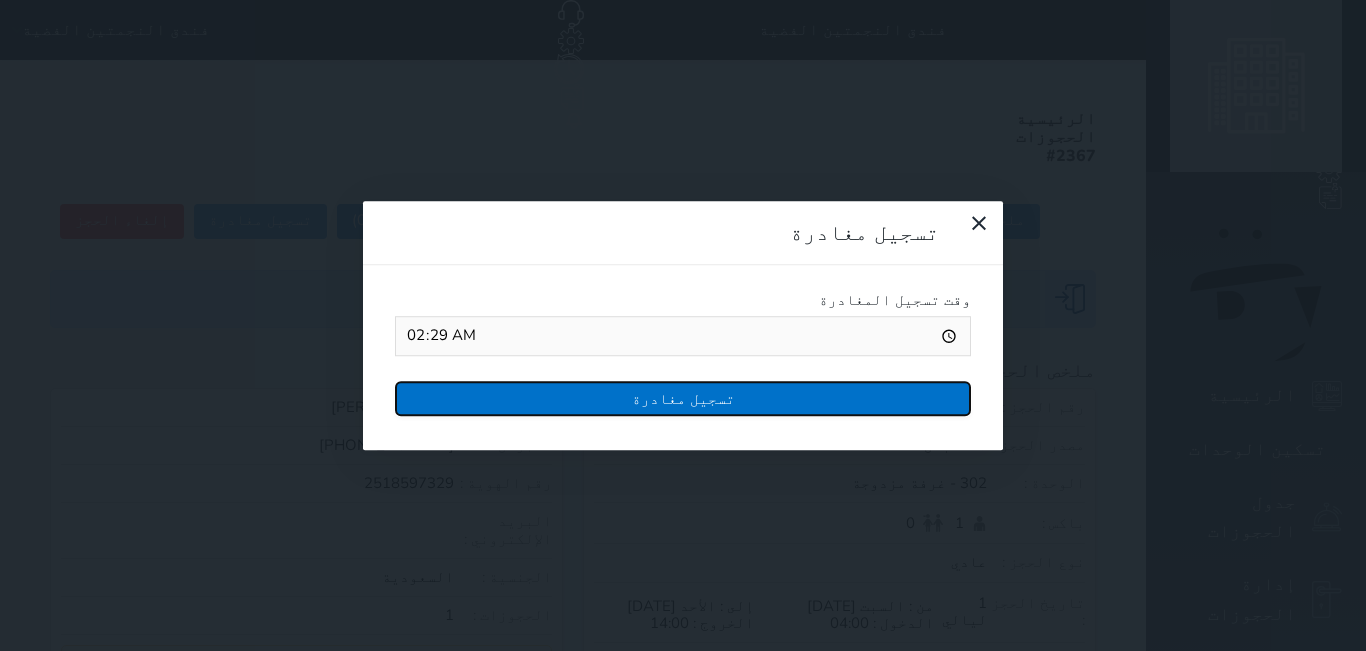 click on "تسجيل مغادرة" at bounding box center [683, 398] 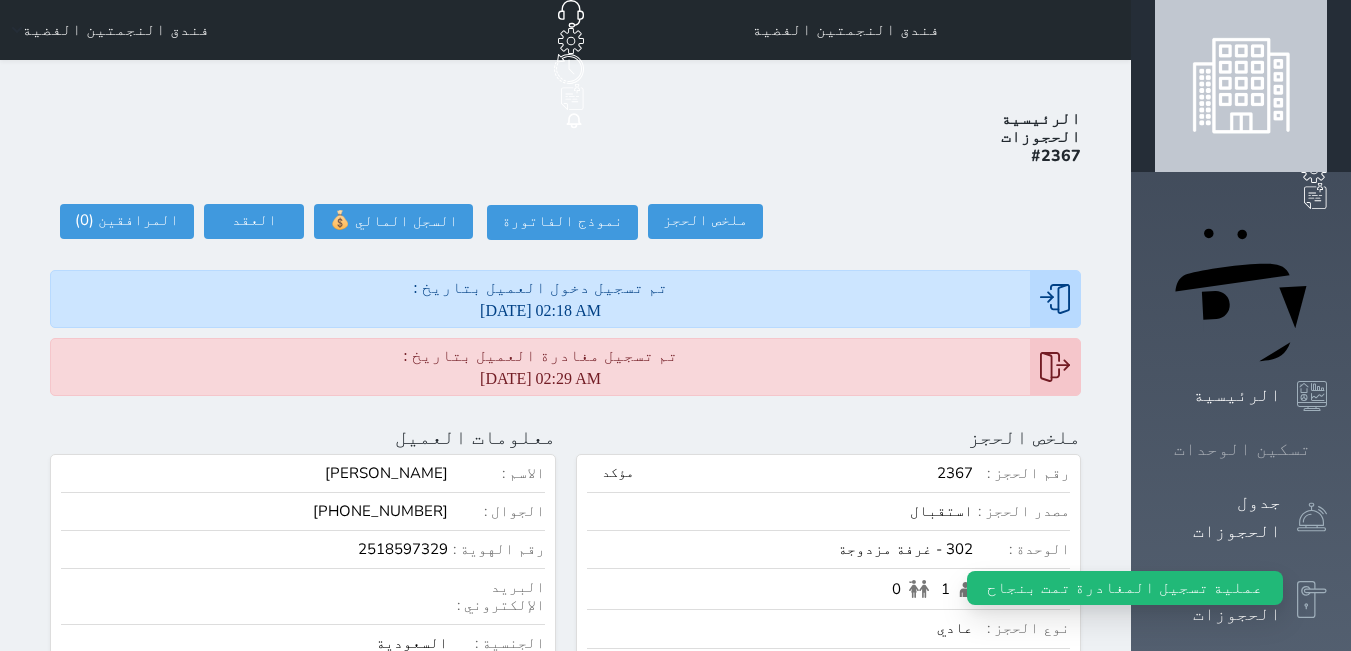 click 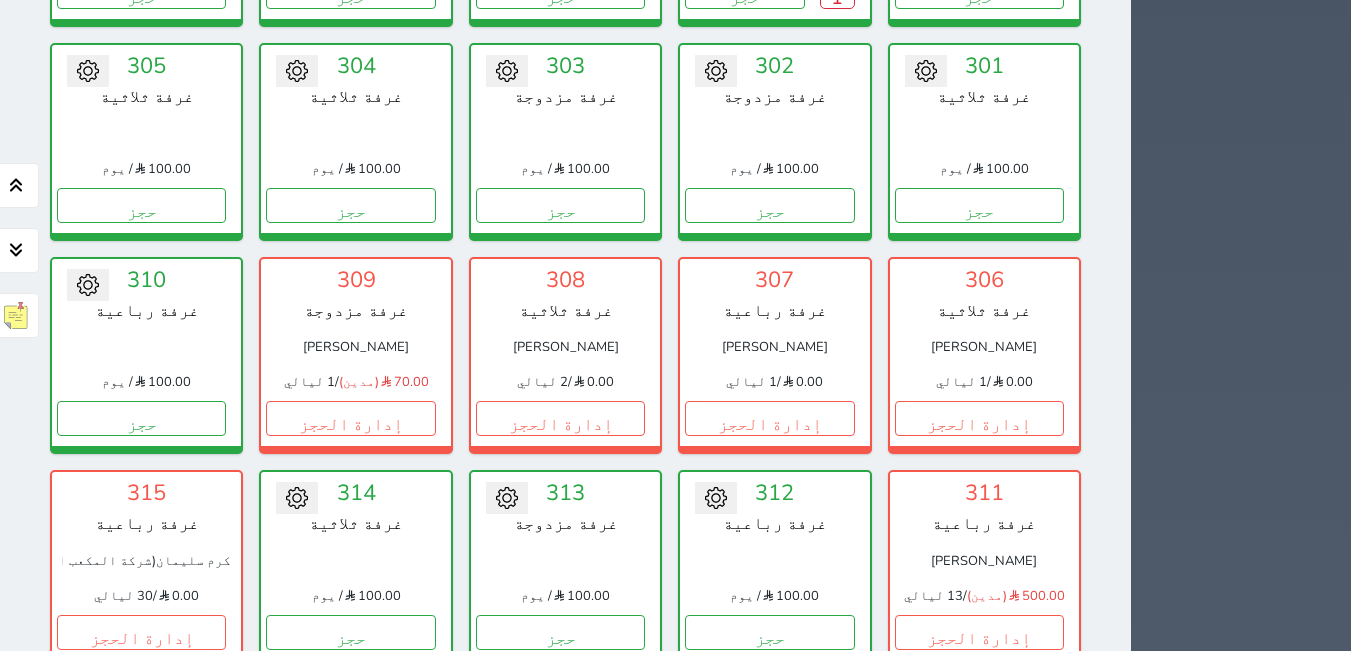 scroll, scrollTop: 1878, scrollLeft: 0, axis: vertical 